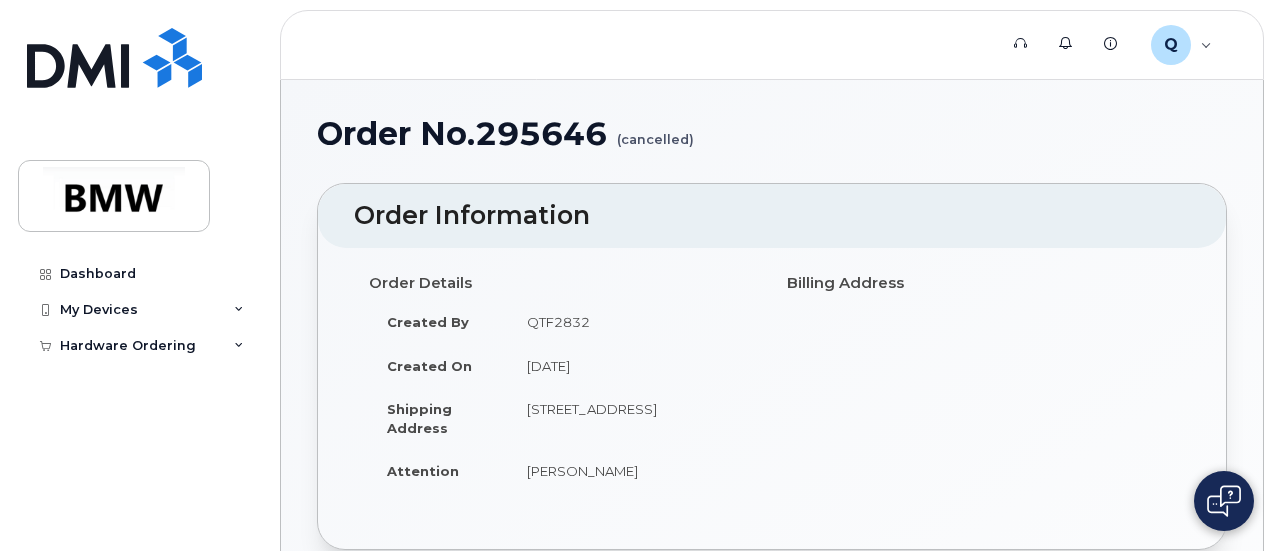 scroll, scrollTop: 0, scrollLeft: 0, axis: both 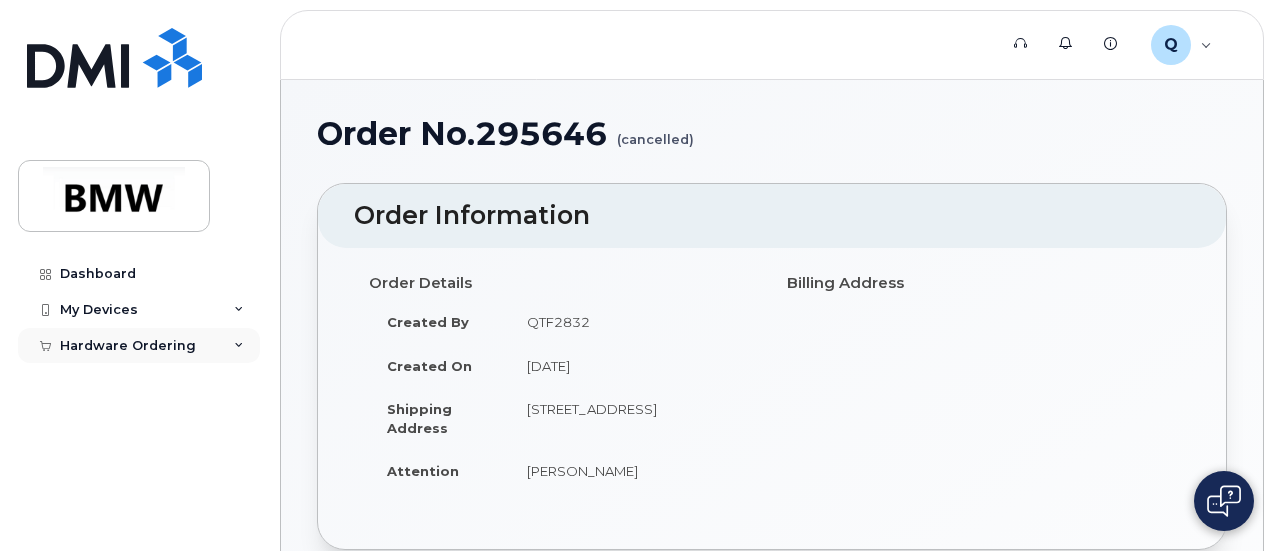 click on "Hardware Ordering" 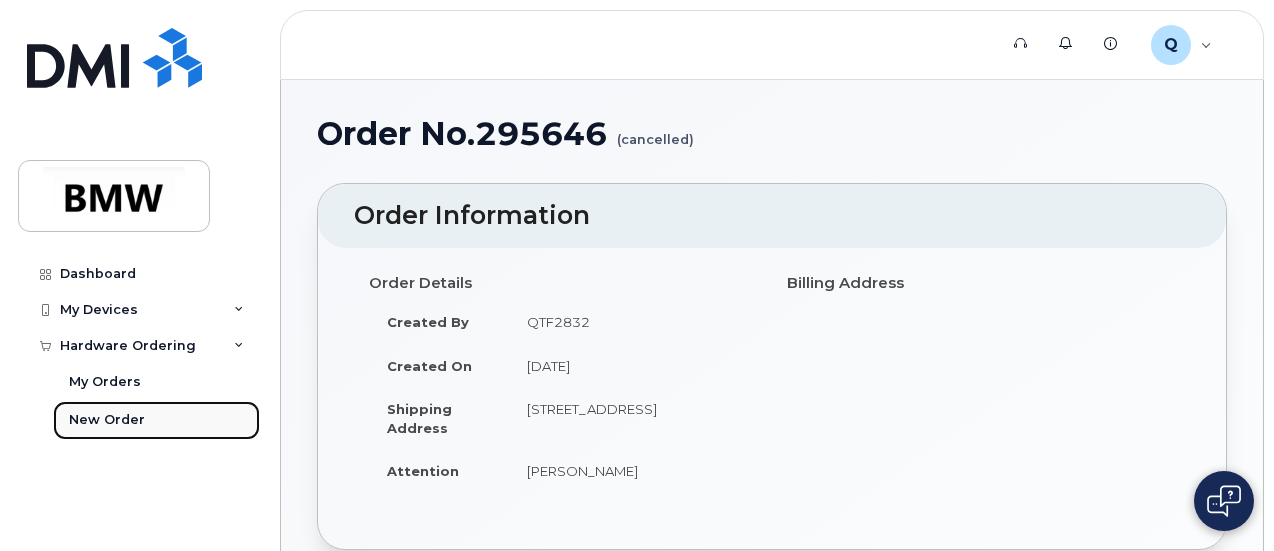 click on "New Order" 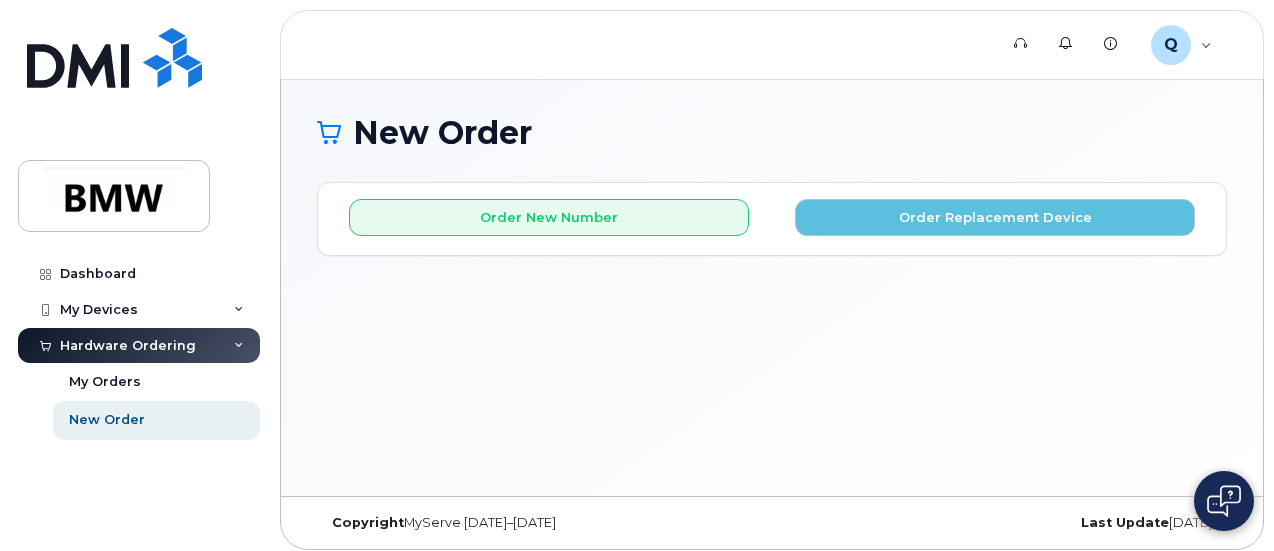 scroll, scrollTop: 9, scrollLeft: 0, axis: vertical 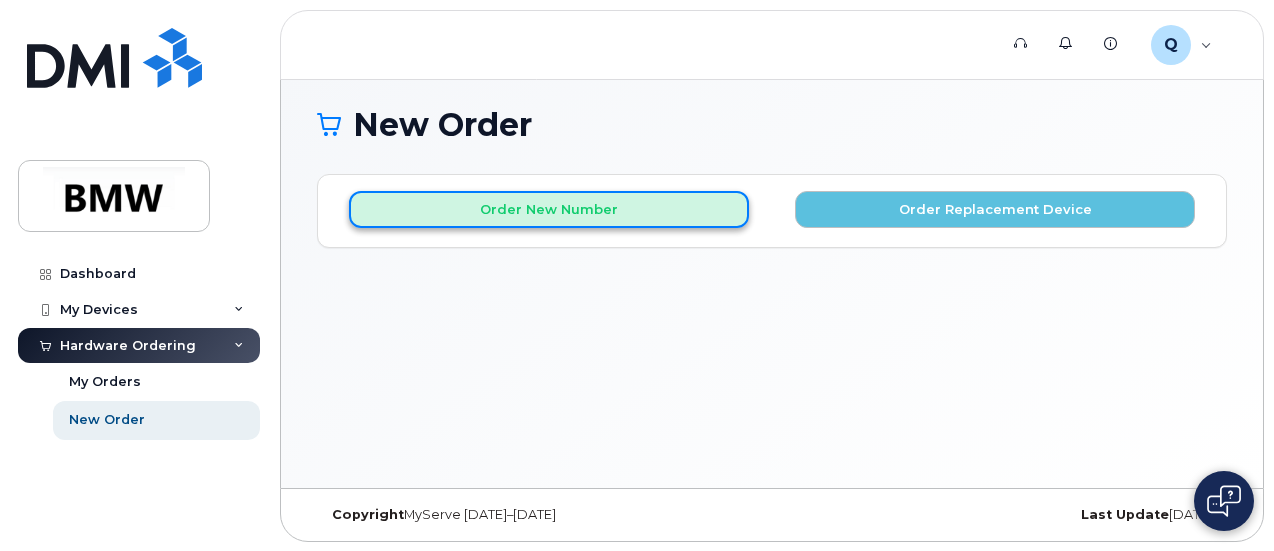 click on "Order New Number" 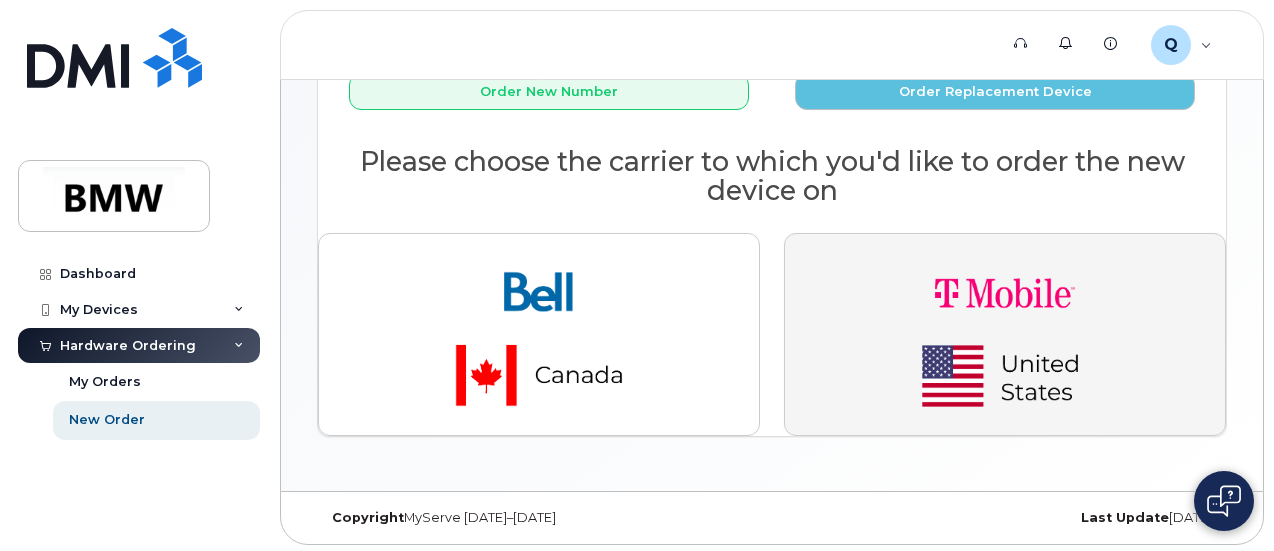 click 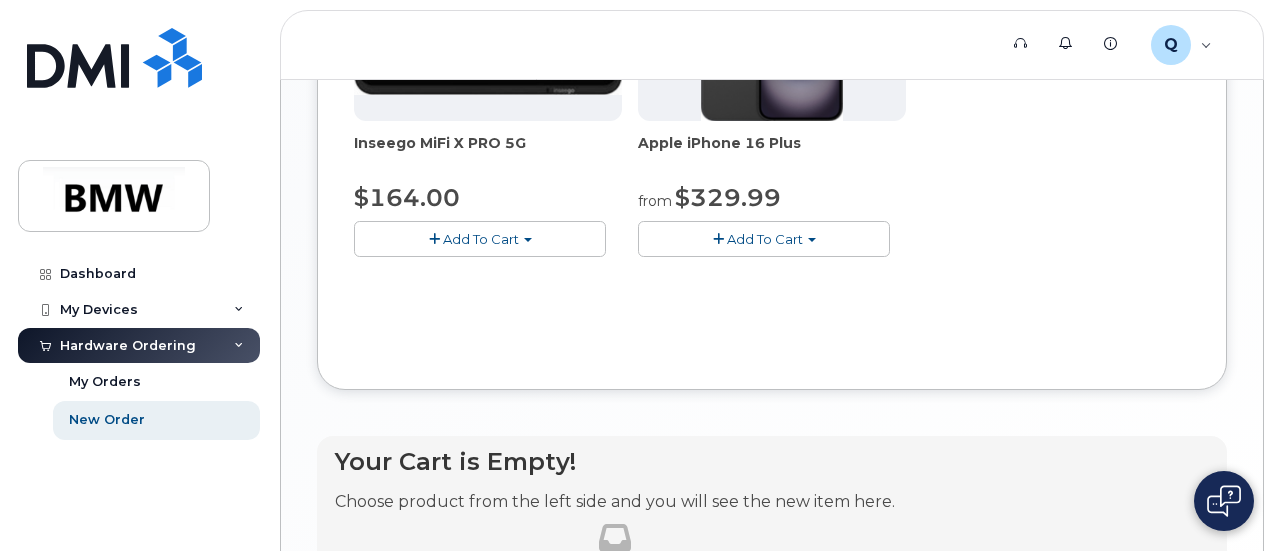 scroll, scrollTop: 996, scrollLeft: 0, axis: vertical 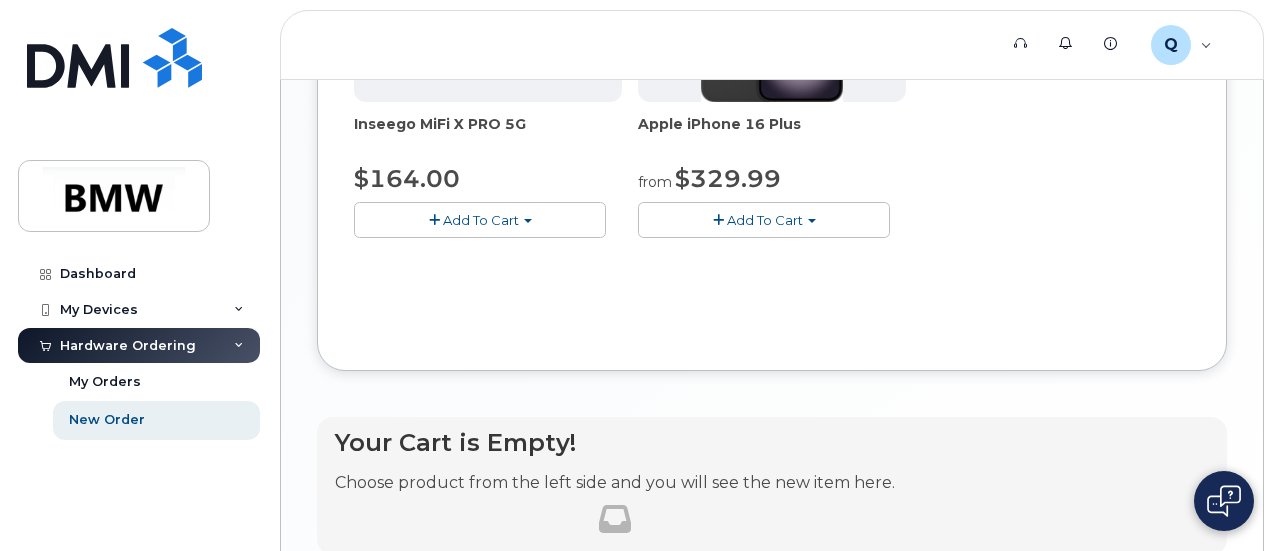 click on "Add To Cart" 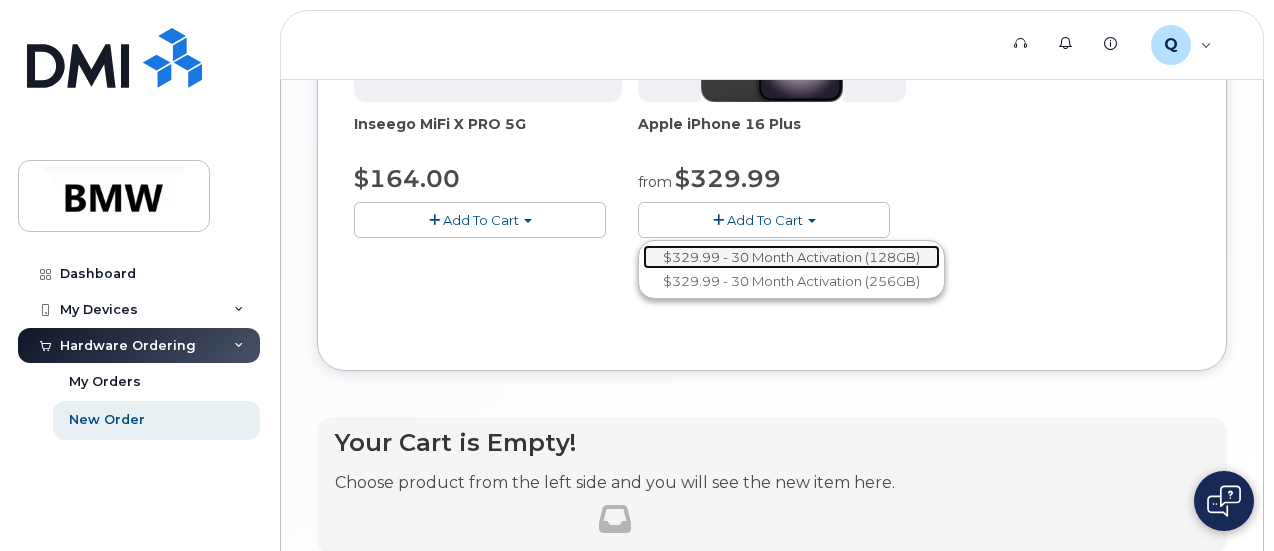 click on "$329.99 - 30 Month Activation (128GB)" 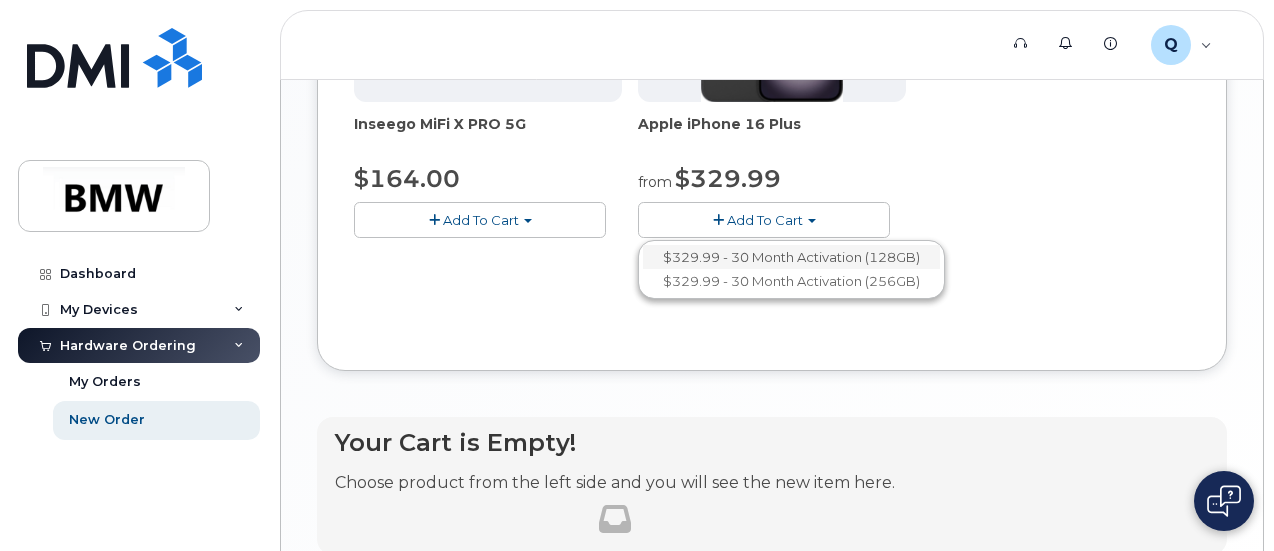 scroll, scrollTop: 162, scrollLeft: 0, axis: vertical 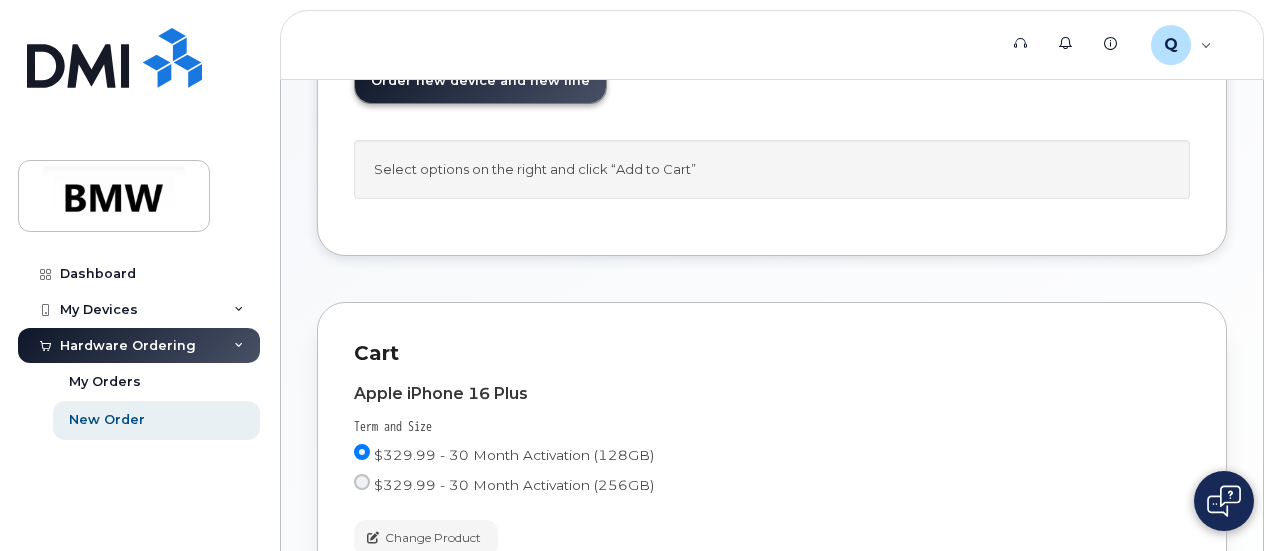 click on "$329.99" 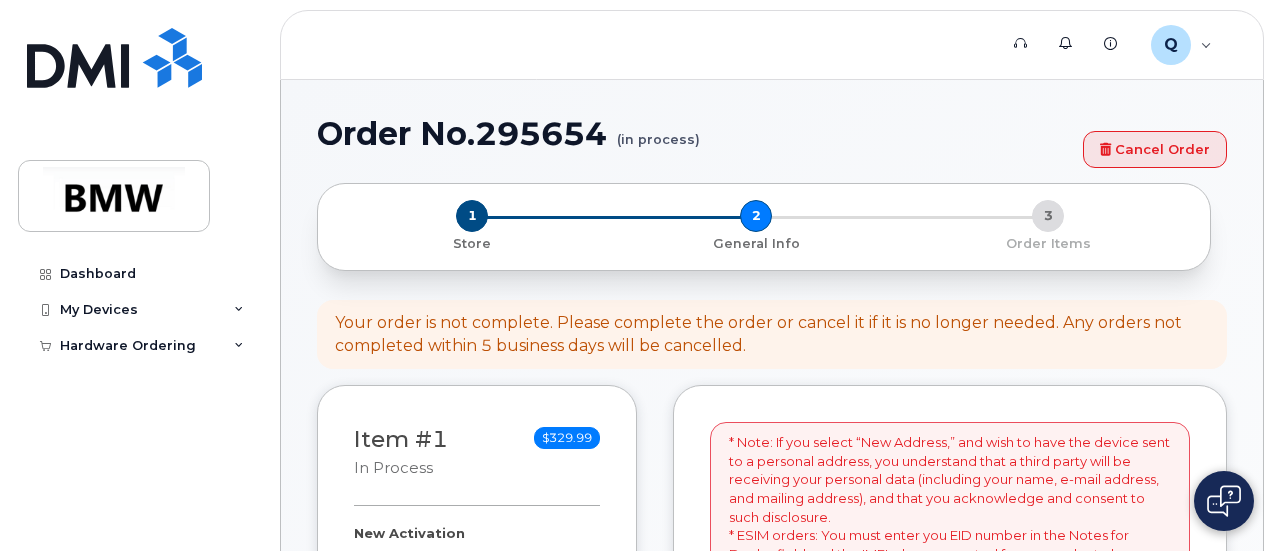 select 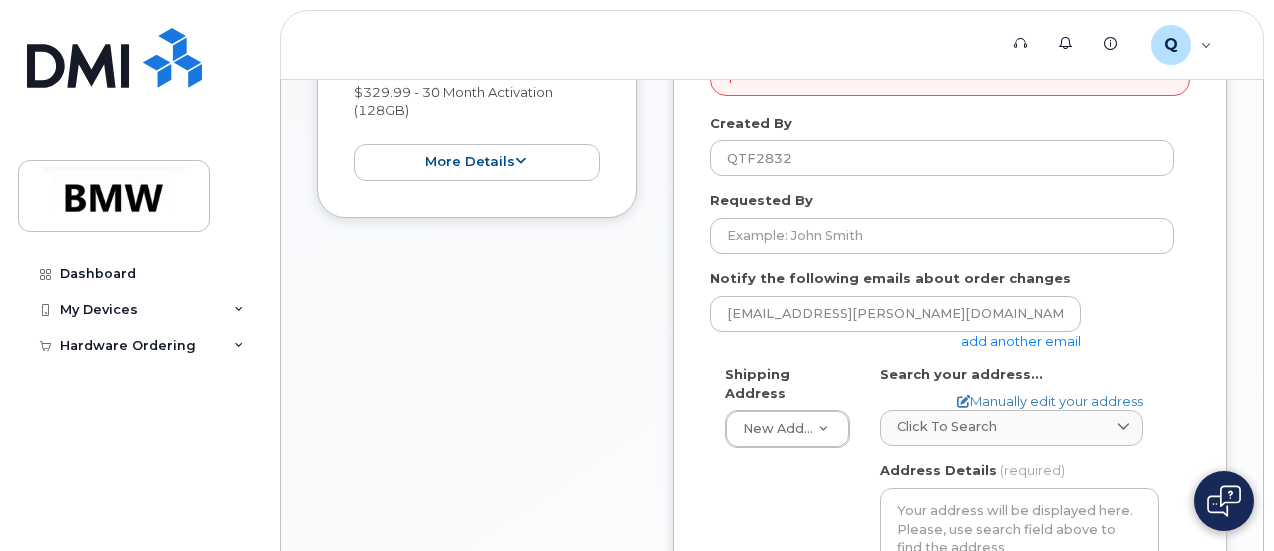 scroll, scrollTop: 500, scrollLeft: 0, axis: vertical 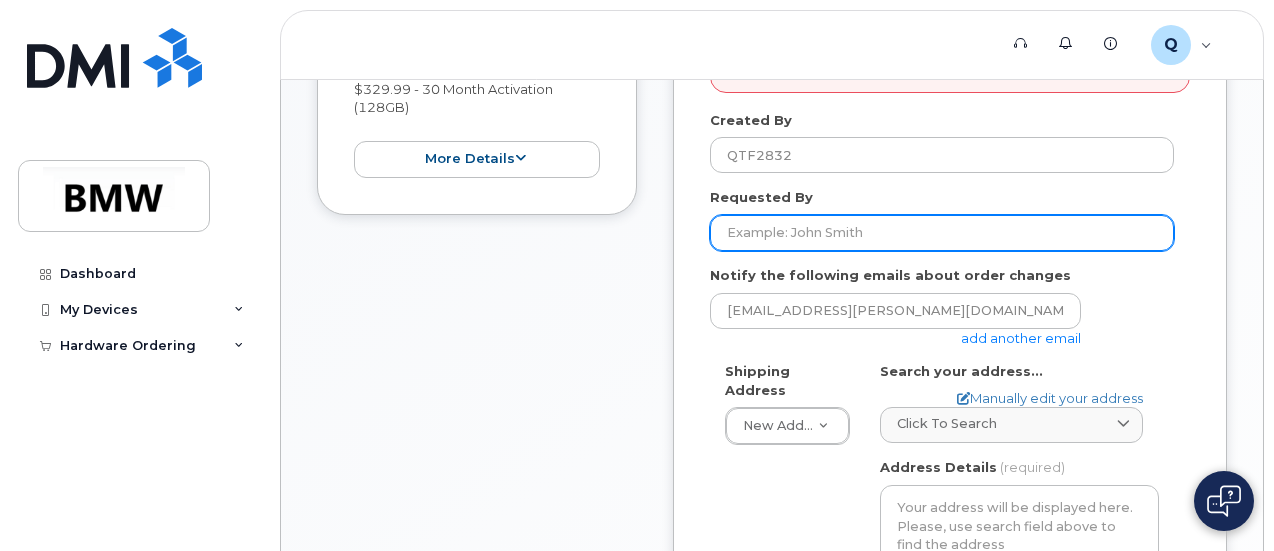 click on "Requested By" 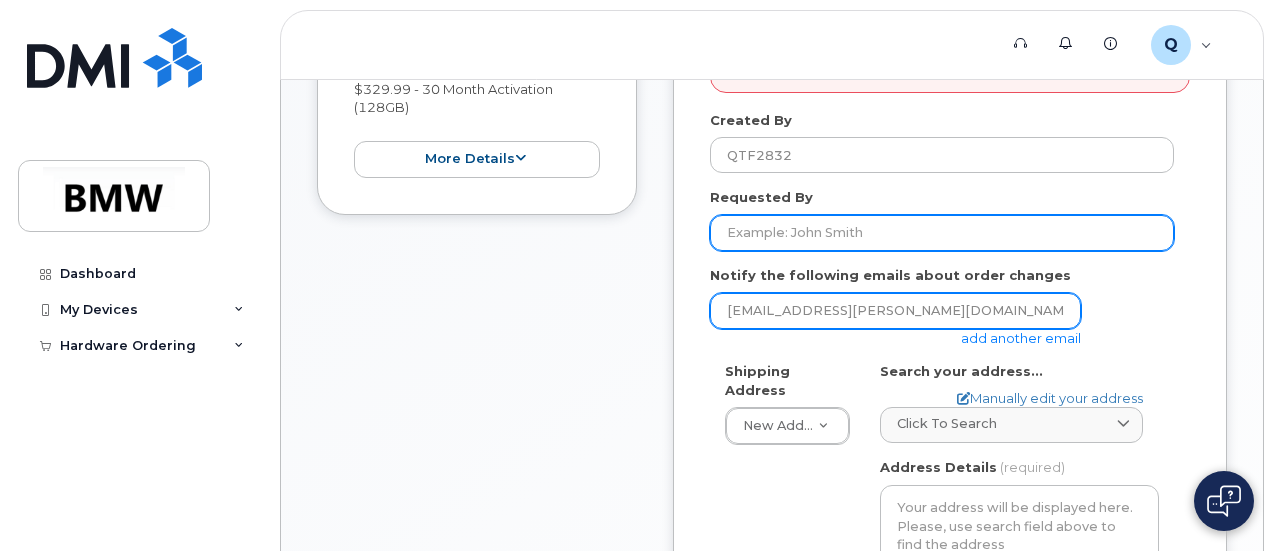 type on "[PERSON_NAME]" 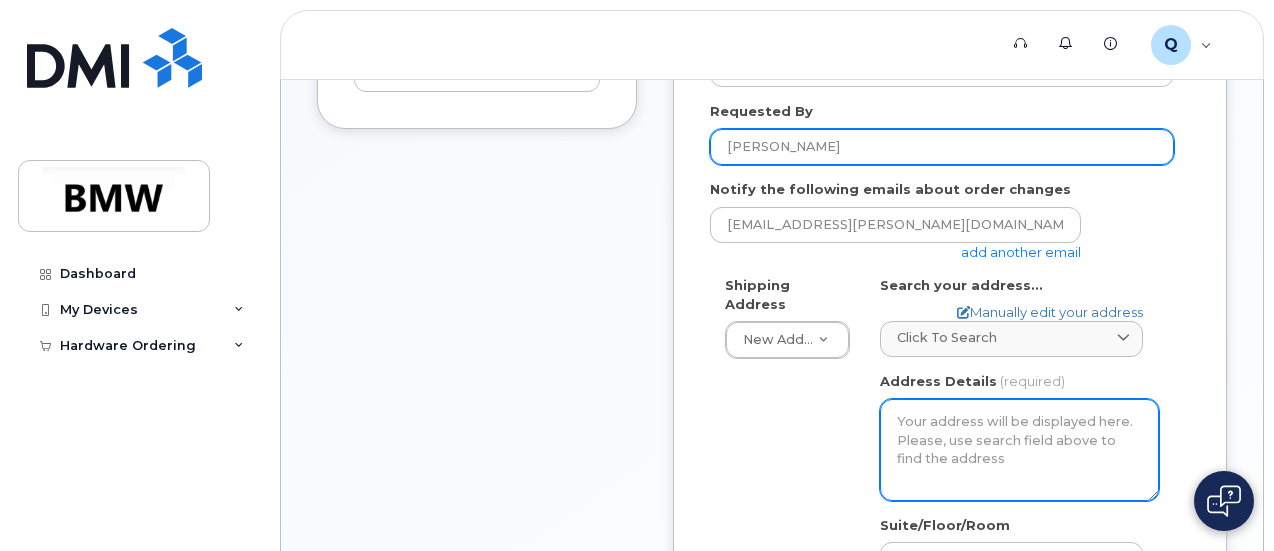 scroll, scrollTop: 700, scrollLeft: 0, axis: vertical 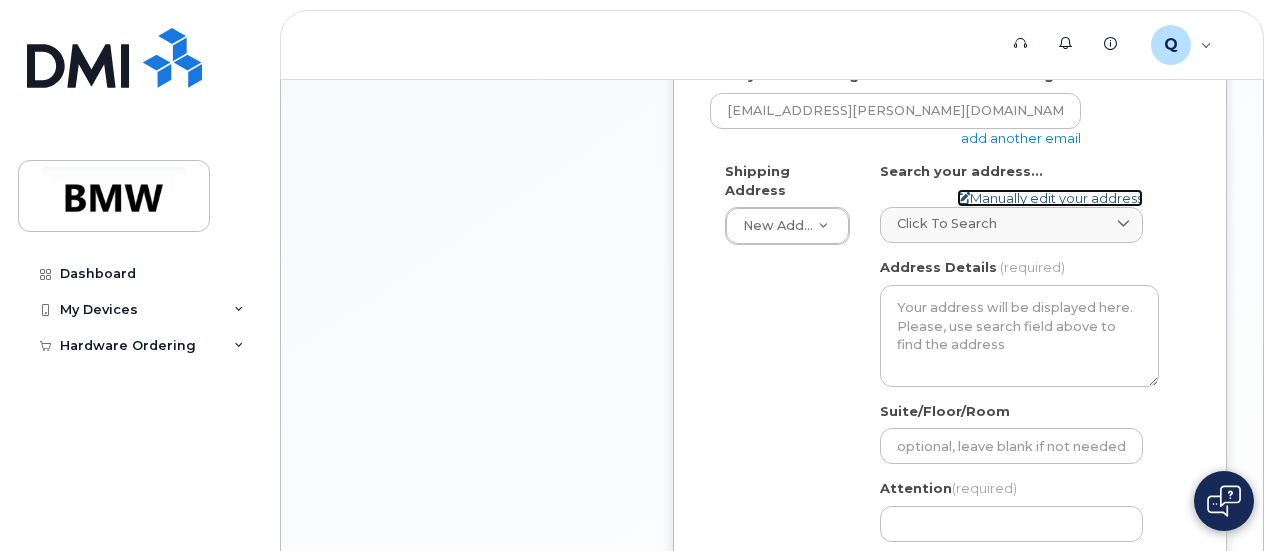 click on "Manually edit your address" 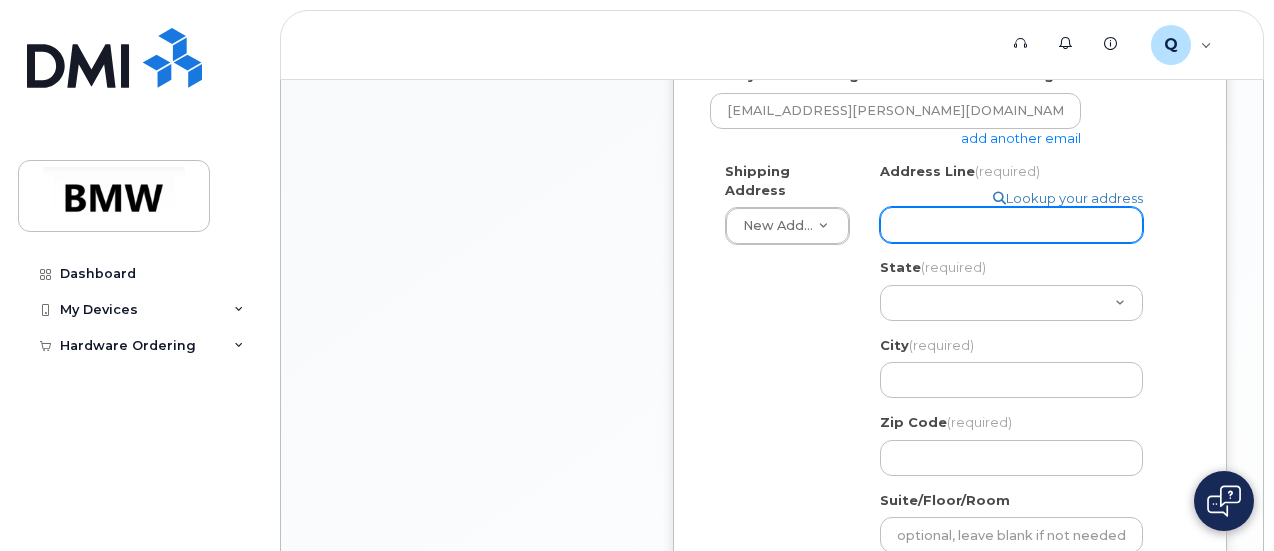 click on "Address Line
(required)" 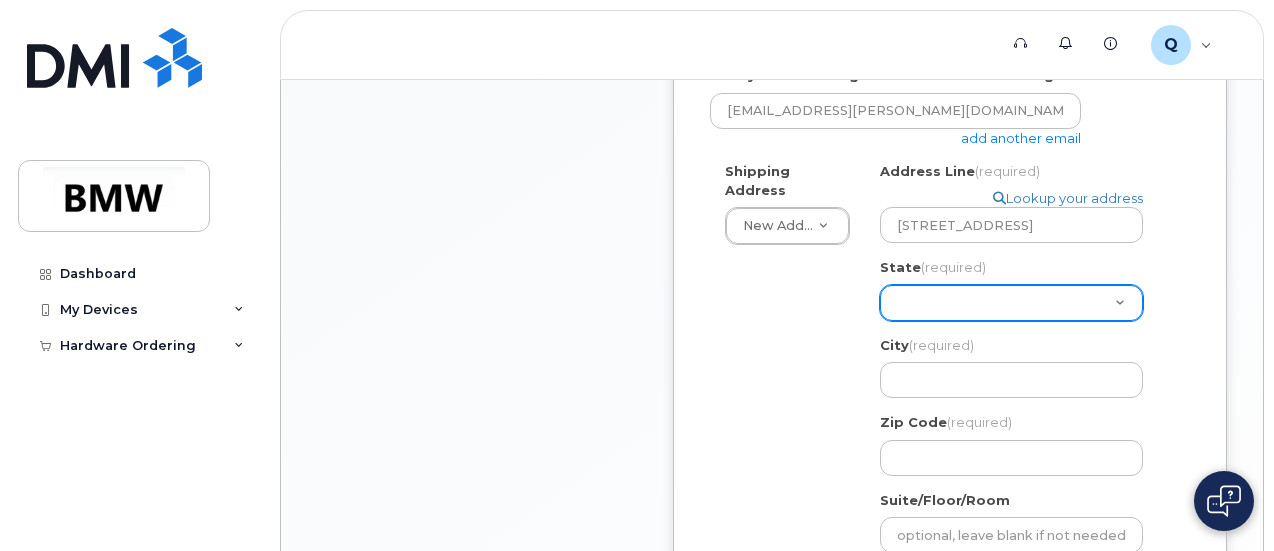 select on "TX" 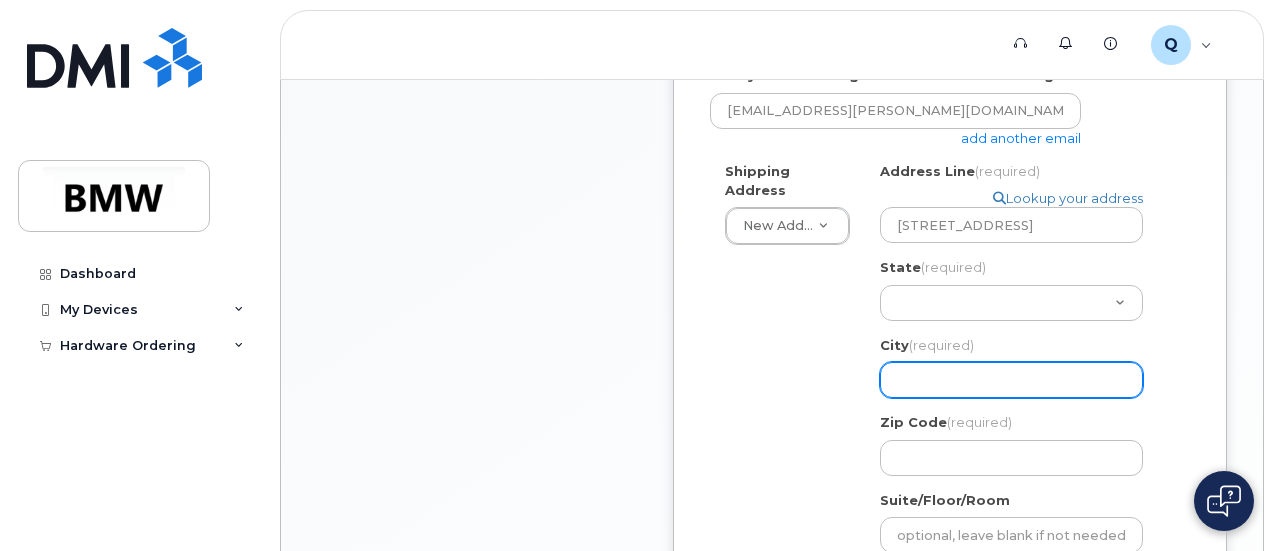 type on "Dallas" 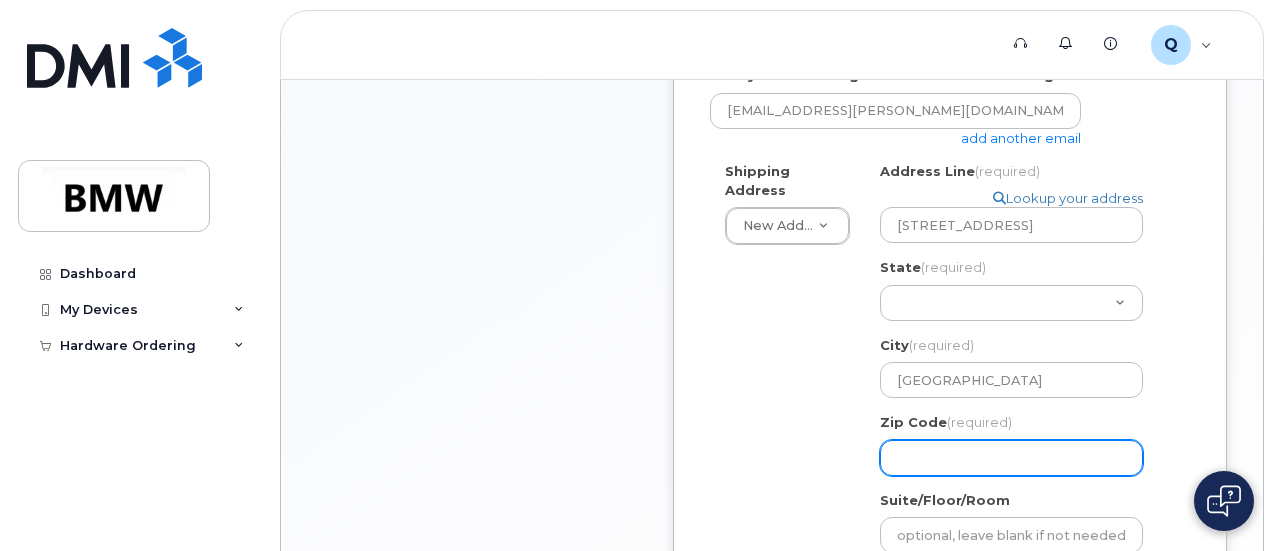 type on "75243" 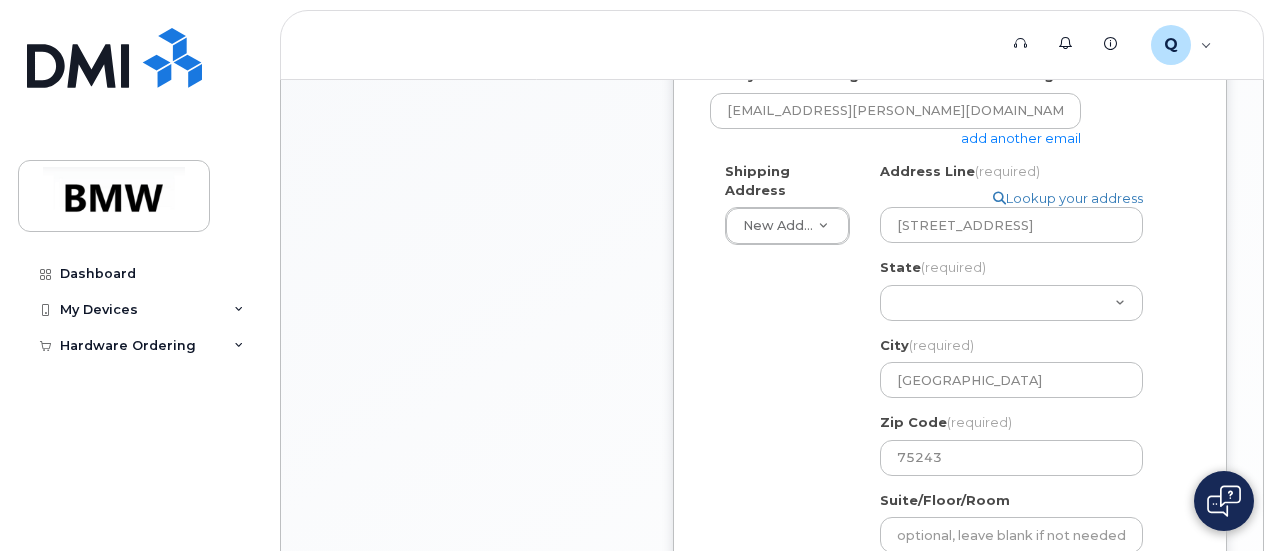 type on "3469885747" 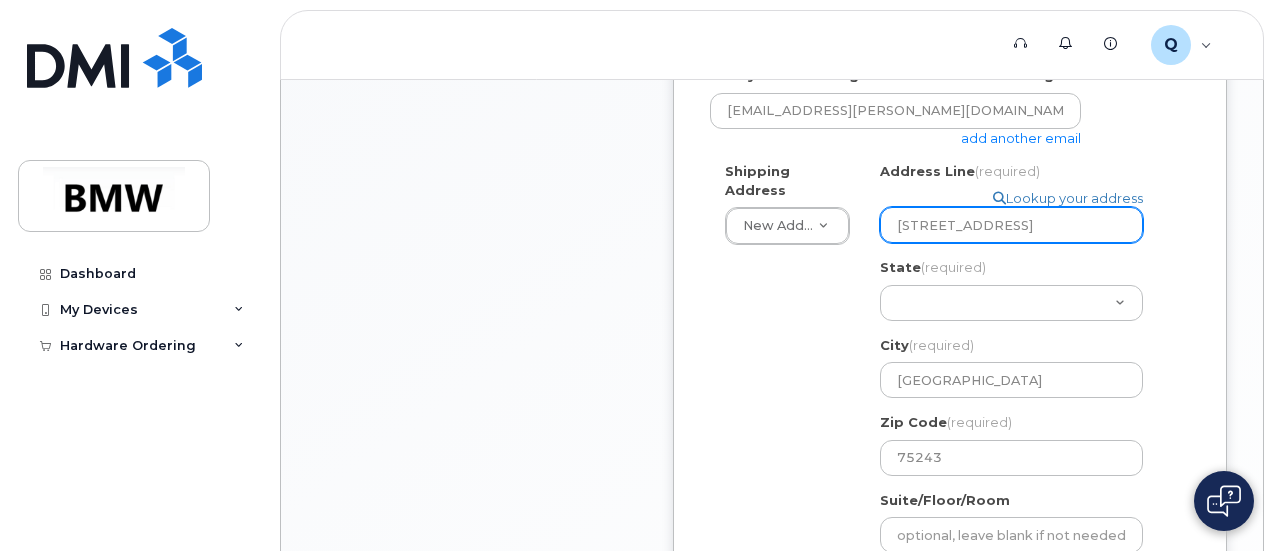 select 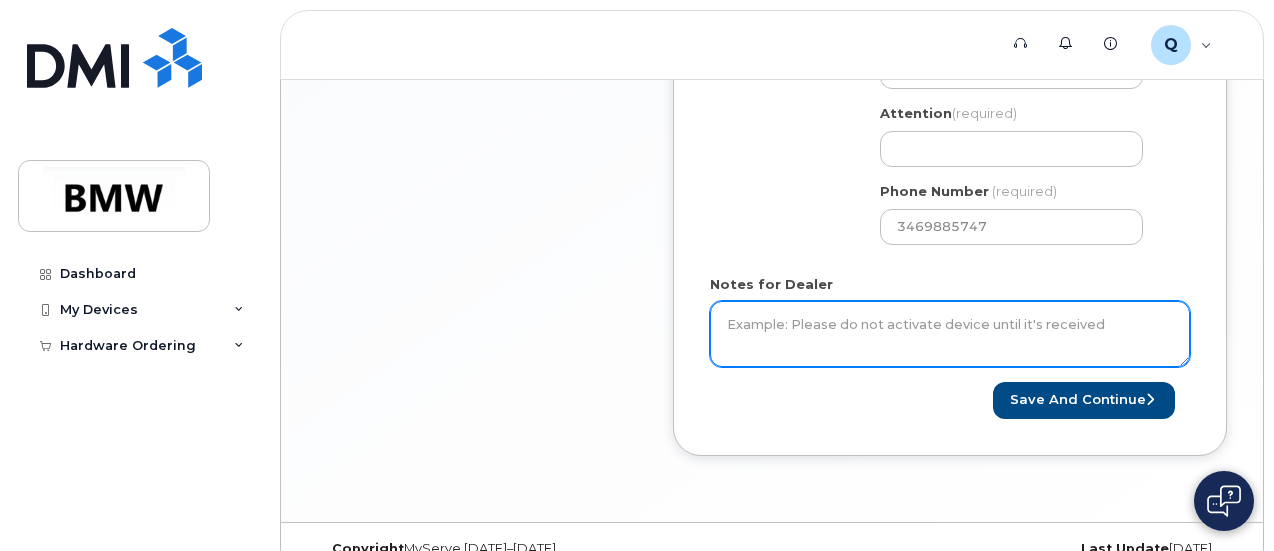 scroll, scrollTop: 1194, scrollLeft: 0, axis: vertical 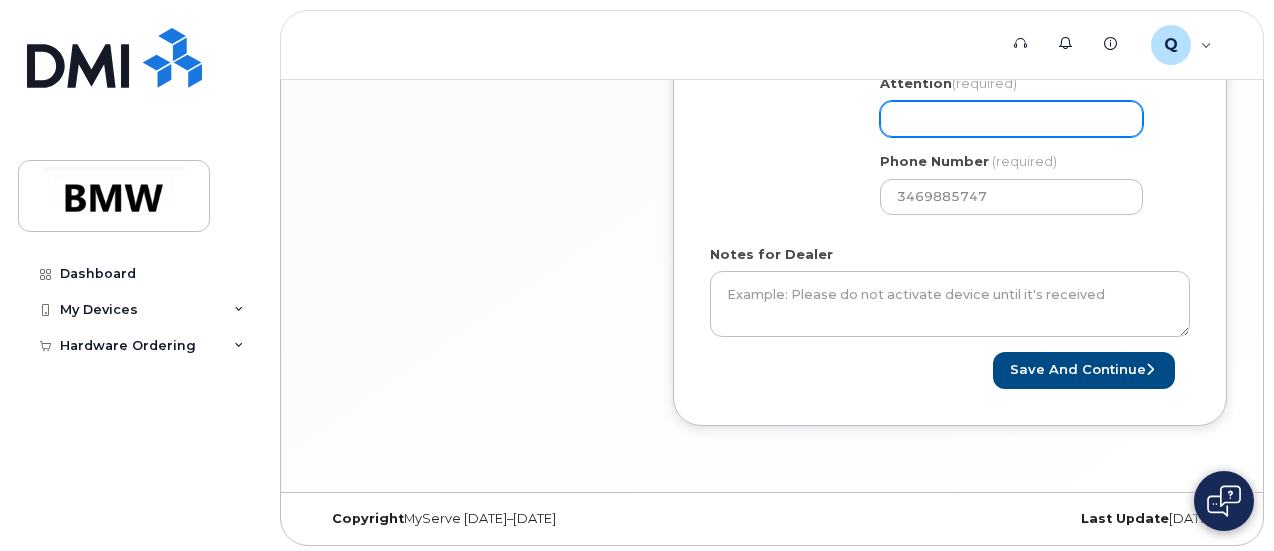 click on "Attention
(required)" 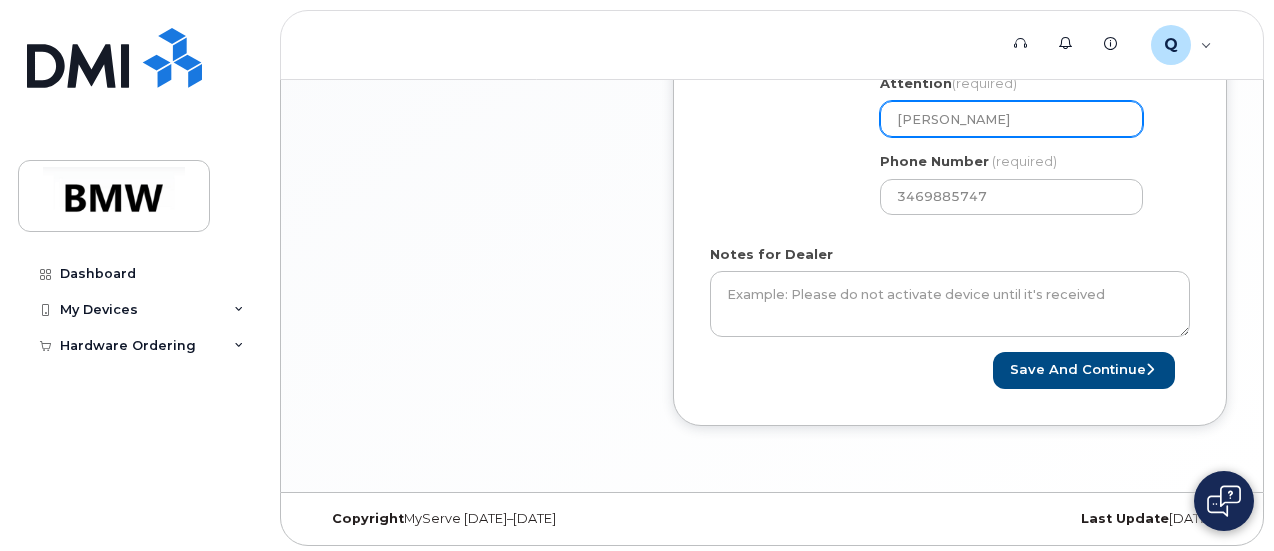 select 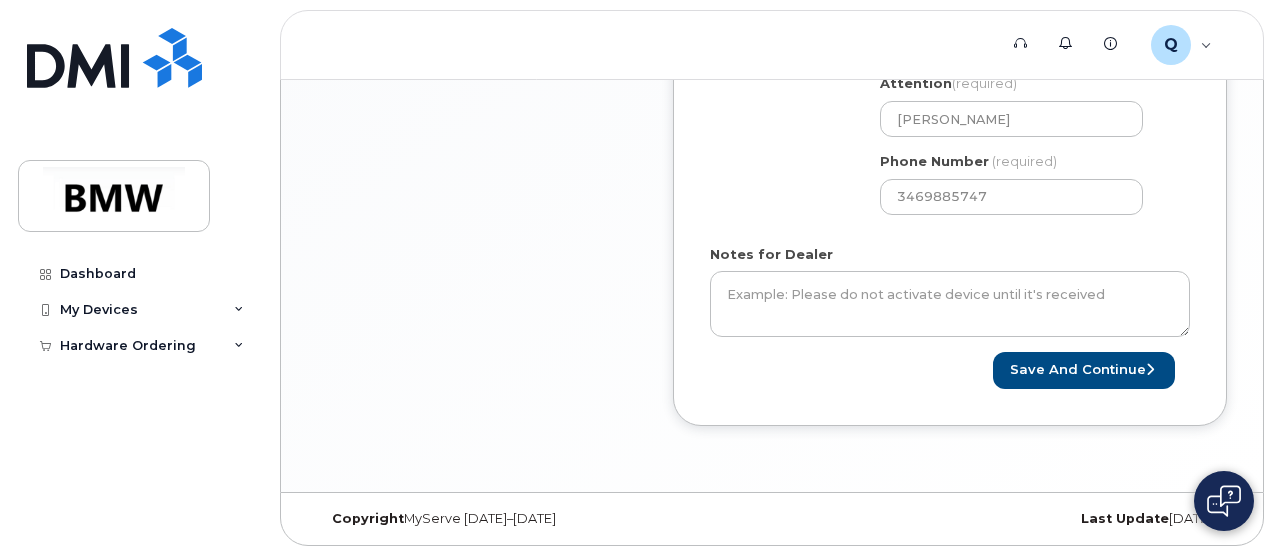 click on "Shipping Address
New Address                                     New Address 8701 Autumn Oaks Dr BMW MC Plant BMW North America Financial Services ITRC
TX
Dallas
Search your address...
Manually edit your address
Click to search No available options
Address Line
(required)
Lookup your address
8701 Autumn Oaks Dr, Dallas, TX, 75243, USA
State
(required)
Alabama
Alaska
American Samoa
Arizona
Arkansas
California
Colorado
Connecticut
Delaware
District of Columbia
Florida
Georgia
Guam
Hawaii
Idaho
Illinois
Indiana
Iowa
Kansas
Kentucky
Louisiana
Maine
Maryland
Massachusetts
Michigan
Minnesota
Mississippi
Missouri
Montana
Nebraska
Nevada
New Hampshire
New Jersey
New Mexico
New York
North Carolina
North Dakota
Ohio
Oklahoma
Oregon
Pennsylvania
Puerto Rico
Rhode Island
South Carolina
South Dakota
Tennessee
Texas
Utah
Vermont
Virginia
Washington" 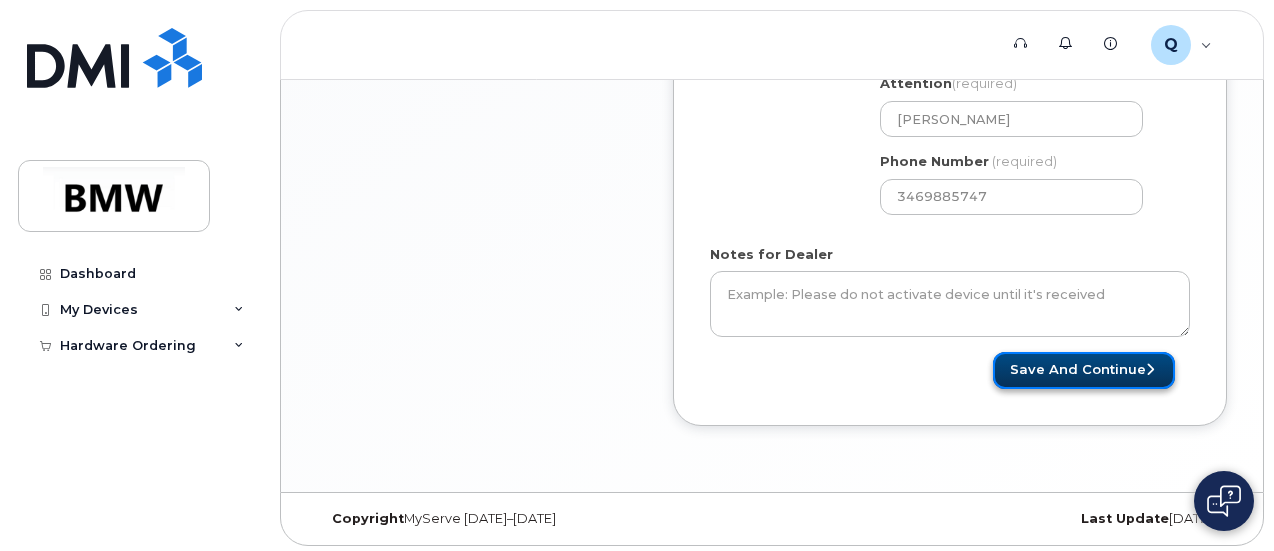 click on "Save and Continue" 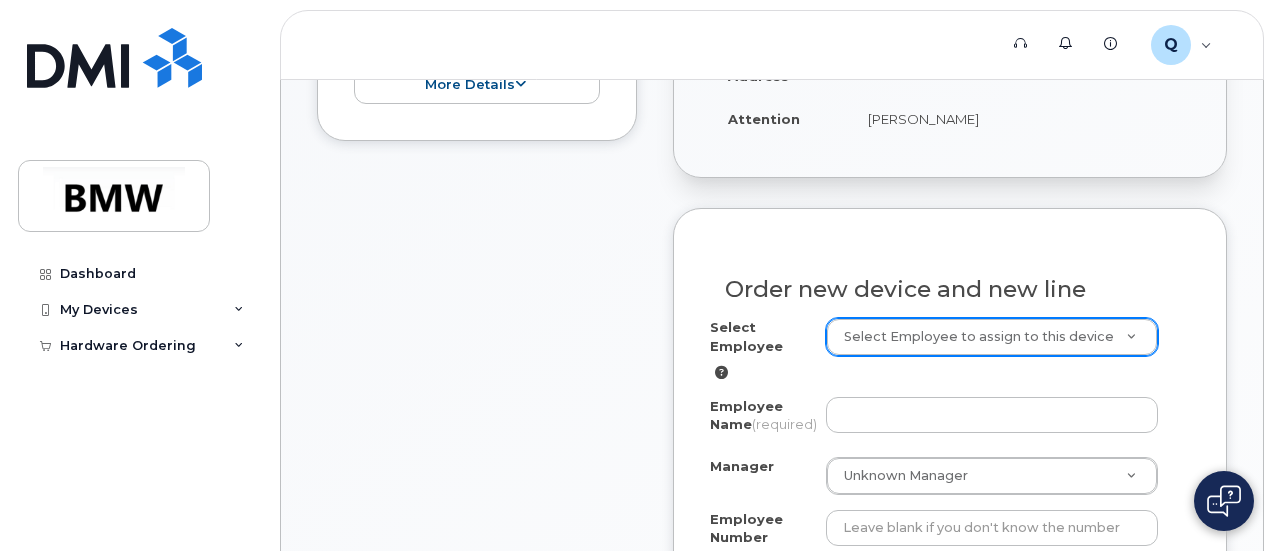 scroll, scrollTop: 600, scrollLeft: 0, axis: vertical 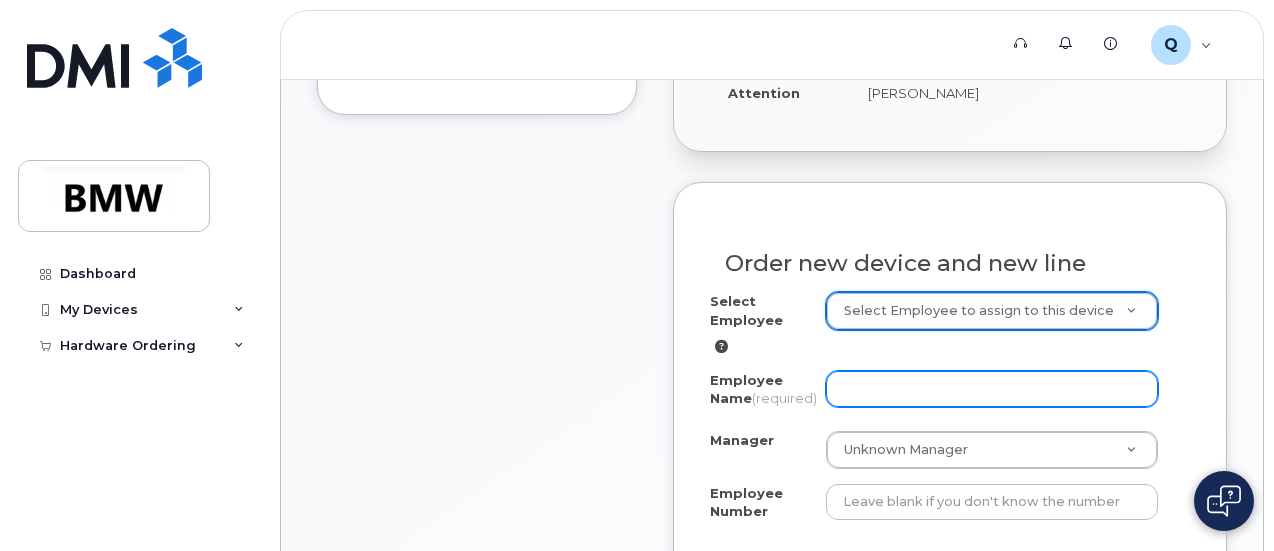 click on "Employee Name
(required)" 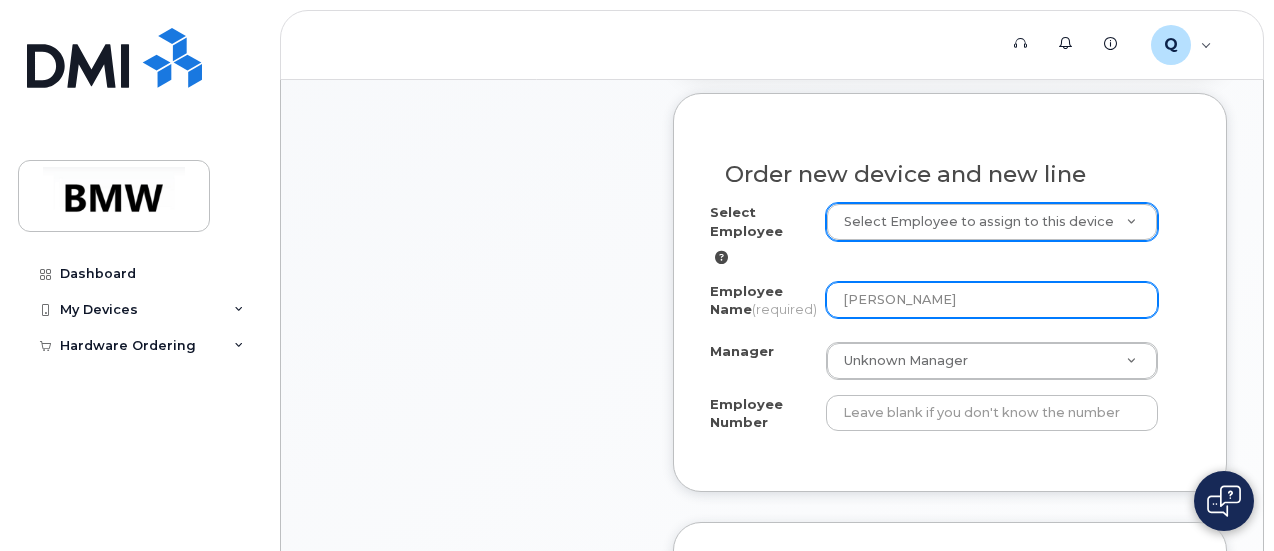 scroll, scrollTop: 800, scrollLeft: 0, axis: vertical 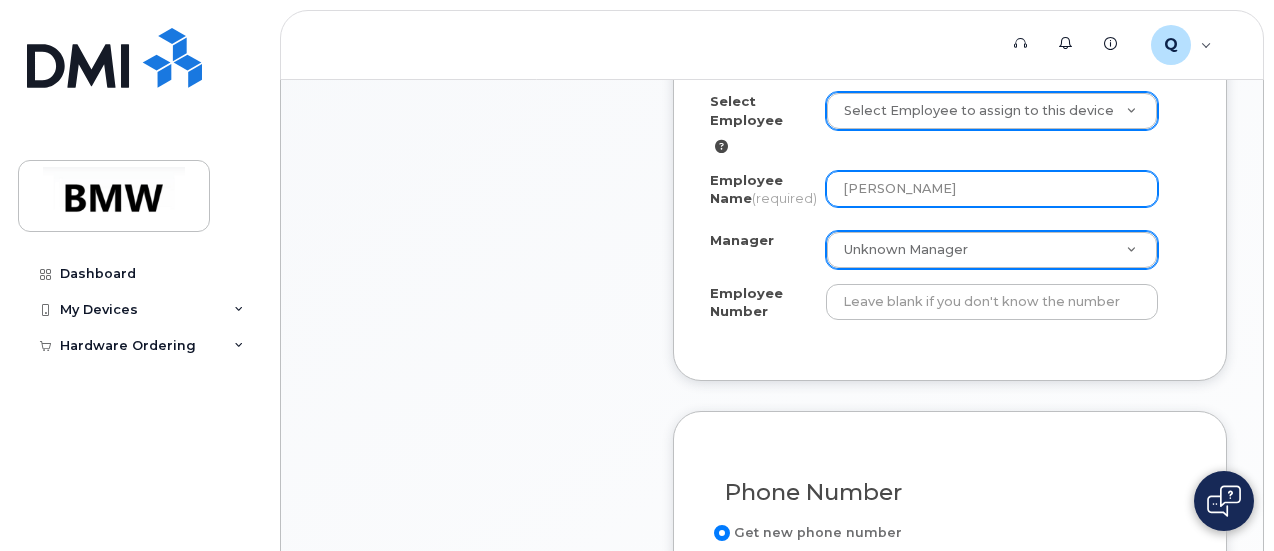 type on "[PERSON_NAME]" 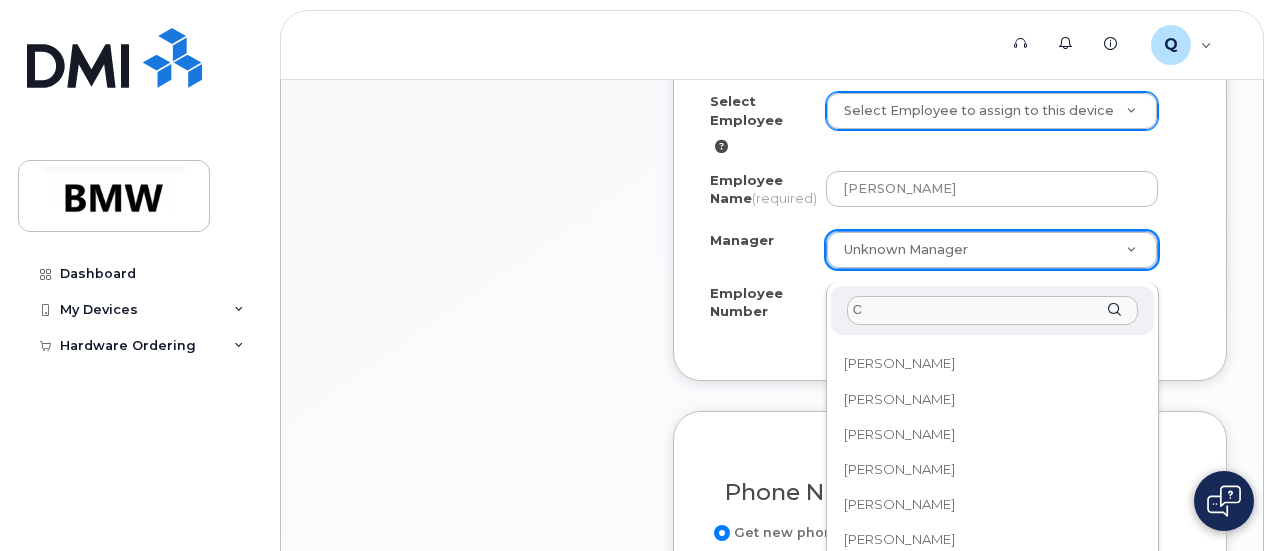 scroll, scrollTop: 0, scrollLeft: 0, axis: both 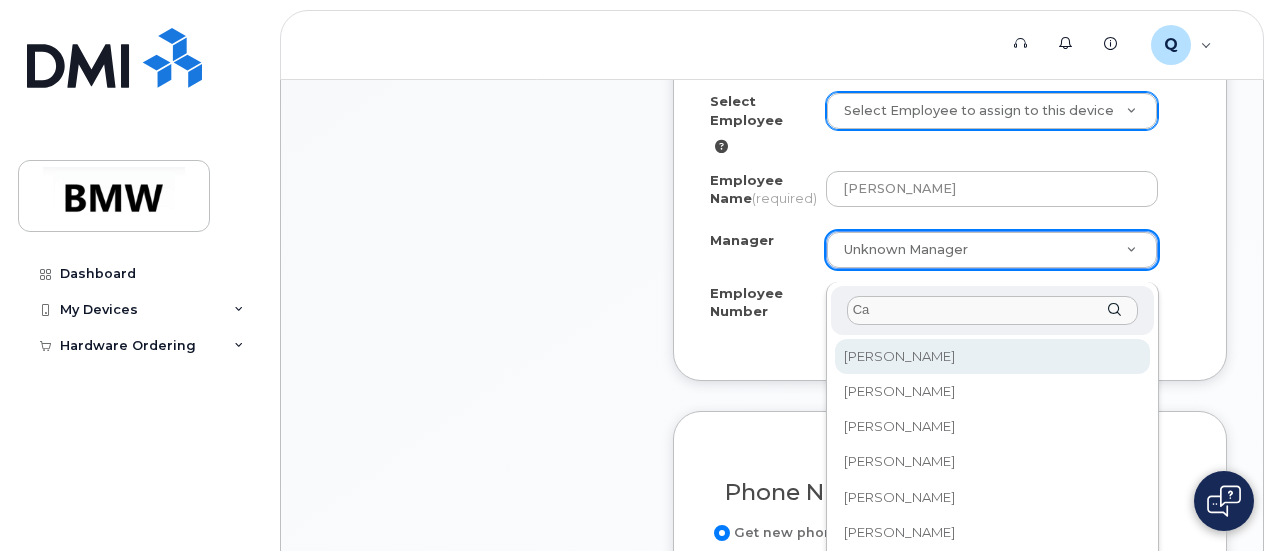 type on "Can" 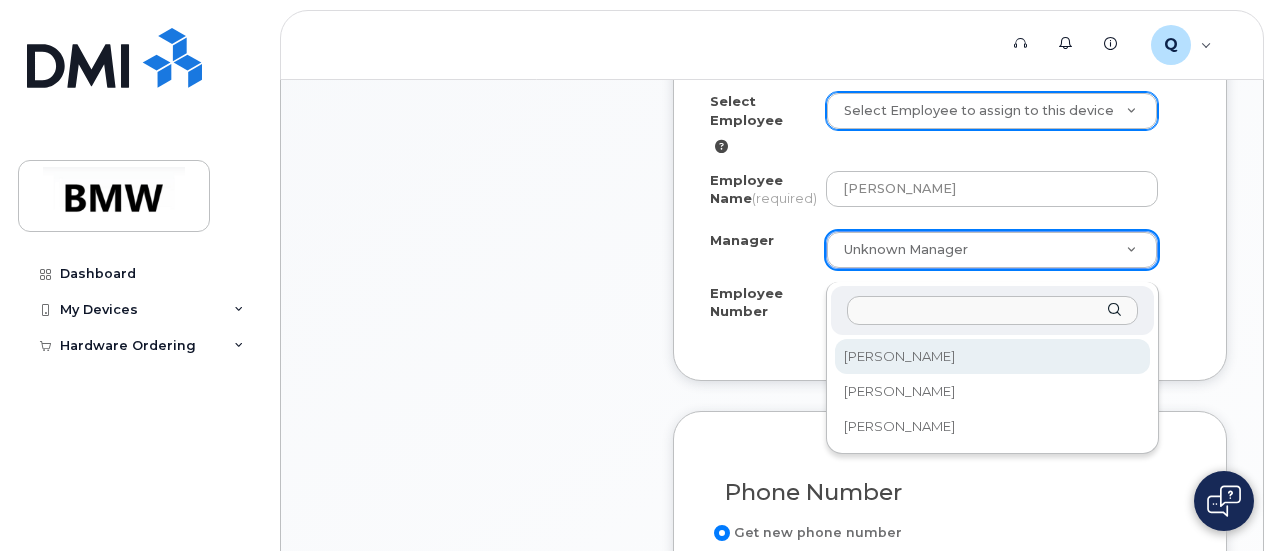 drag, startPoint x: 992, startPoint y: 330, endPoint x: 996, endPoint y: 355, distance: 25.317978 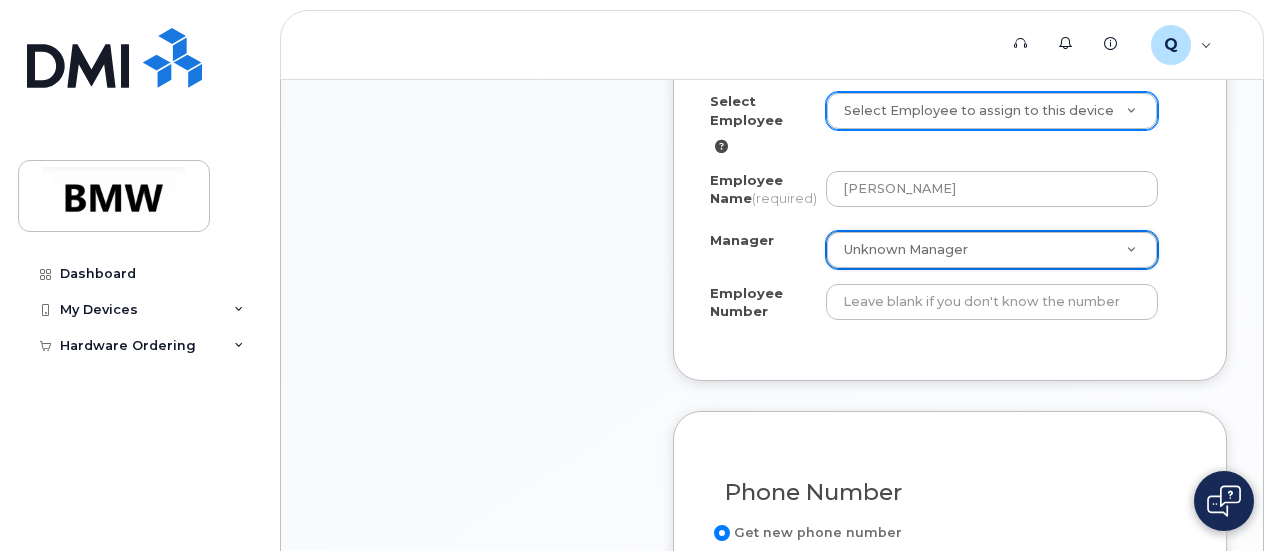 drag, startPoint x: 996, startPoint y: 355, endPoint x: 1198, endPoint y: 239, distance: 232.93776 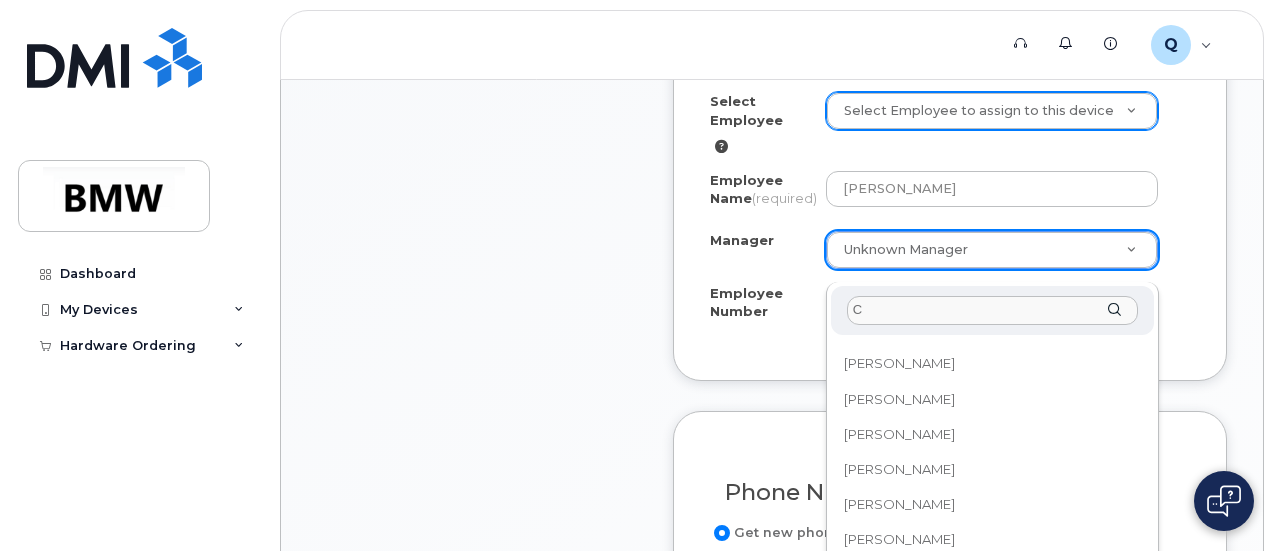 scroll, scrollTop: 0, scrollLeft: 0, axis: both 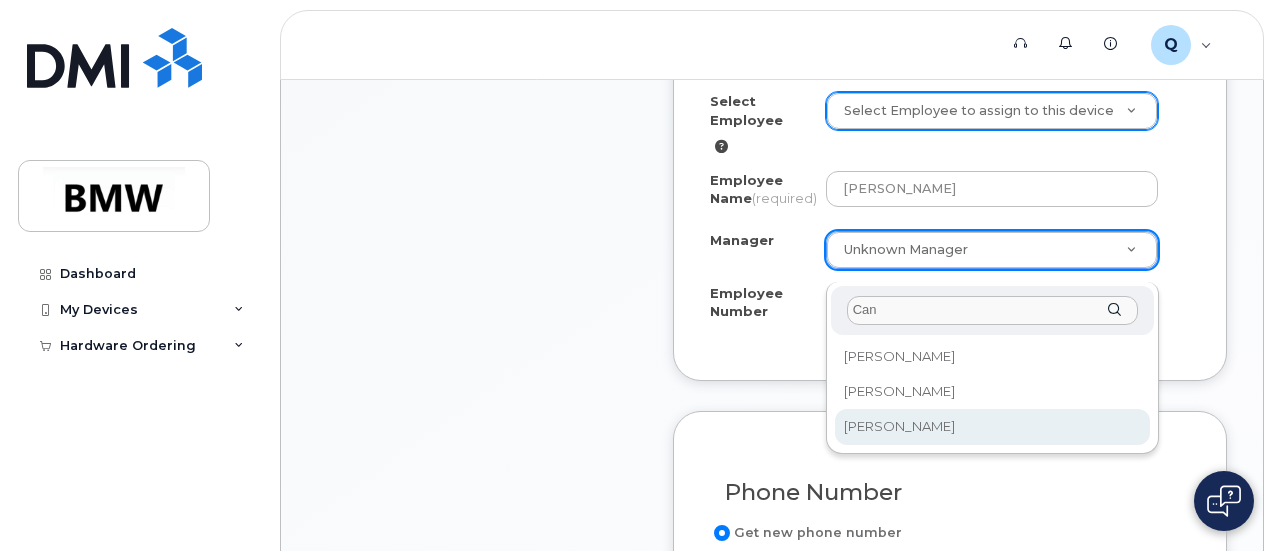 type on "Can" 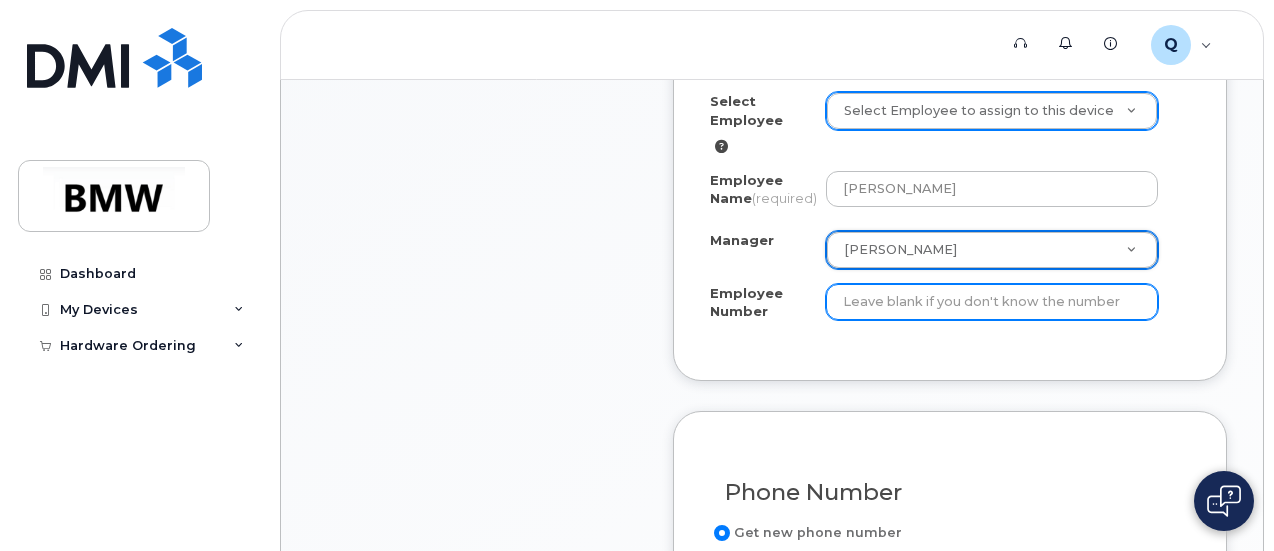click on "Employee Number" 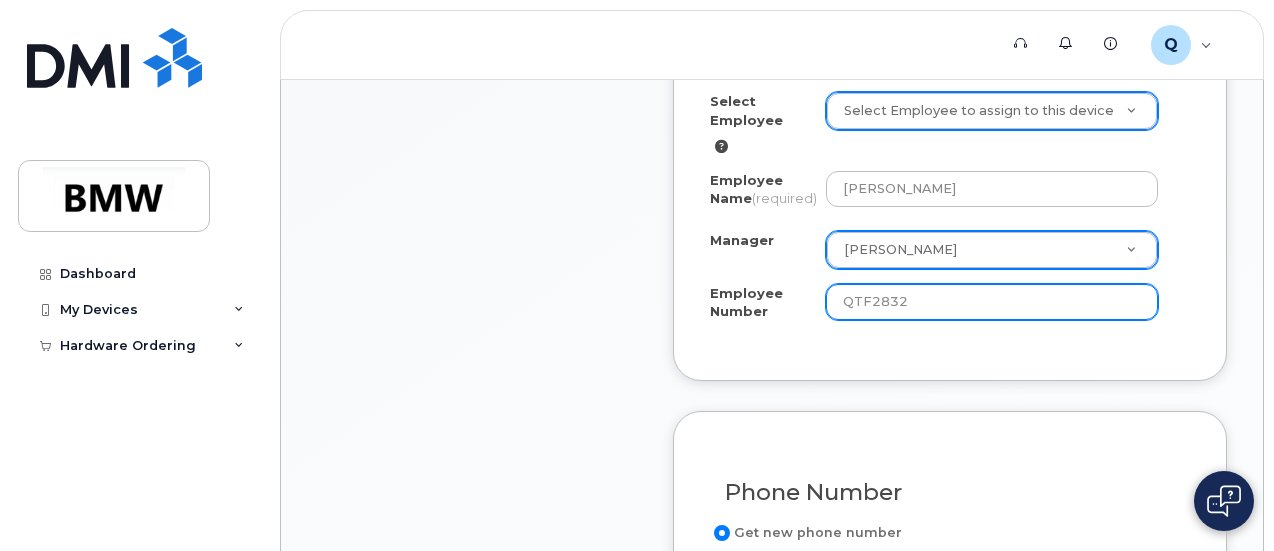 type on "QTF2832" 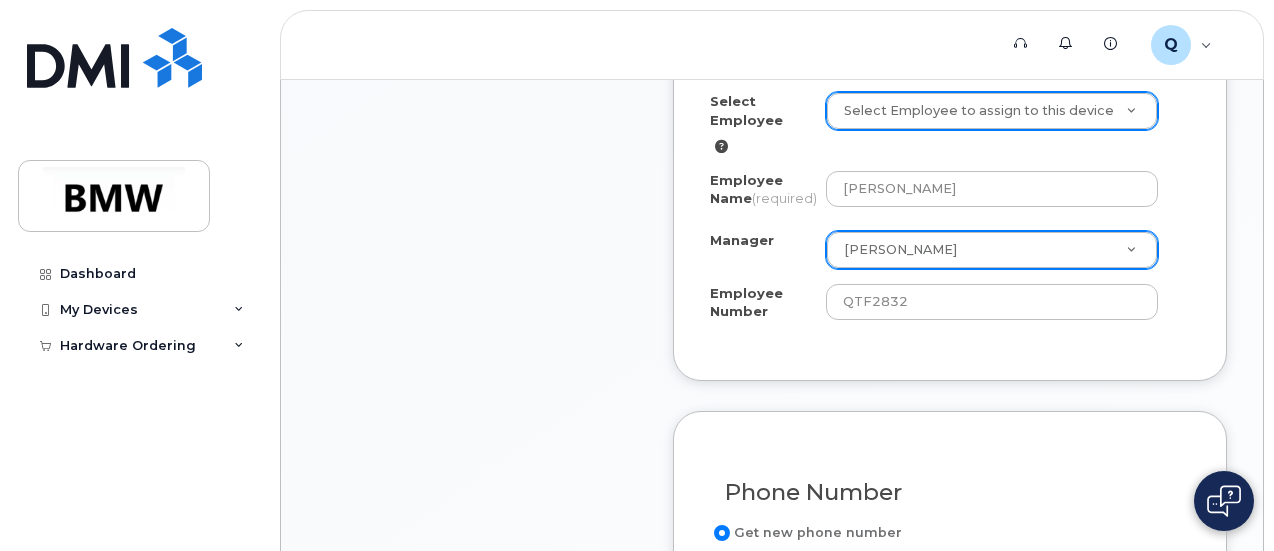 click on "Select Employee
Select Employee to assign to this device
Employee Name
(required)
Austin Sweatt
Manager
Canden Jackson      Manager Aaron Barton
Aaron Clapp
Aaron Dobbs
Aaron Grener
Aaron Kuck
Adam Broomhall
Adam Burton
Adam Jones
Adam Orlando
Adam Stout
Adelia Hodge
Admeredith Wideman
Adolphus Williams
Adrian Turek
Ahmad Schafi Afzali
Aileen Flynn
A.J. Jeter
Aksel Krieger
Alanna Tracey-Bahri
Albrecht Pagenstert
Alexander Biere
Alexander Bui Minh
Alexander Calcasola
Alexander Hach
Alexander Schleicher
Alexander Walker
Alexandro Alcantar
Alex Moore
Ali Alkelani
Alicia Reinhart
Allen Godsey
Alpa Patel
Alton Blackburn
Alynzia Price
Amy-Catherine White
Amy Earl
Amy Nolan
Ana Diaz Zambrano
Andrea Antholzner
Andrea Fischer
Andreas Kindler
Andreas Kremheller
Andreas Liehr
Andreas Marschner
Andreas Meyer
Andreas Walter" 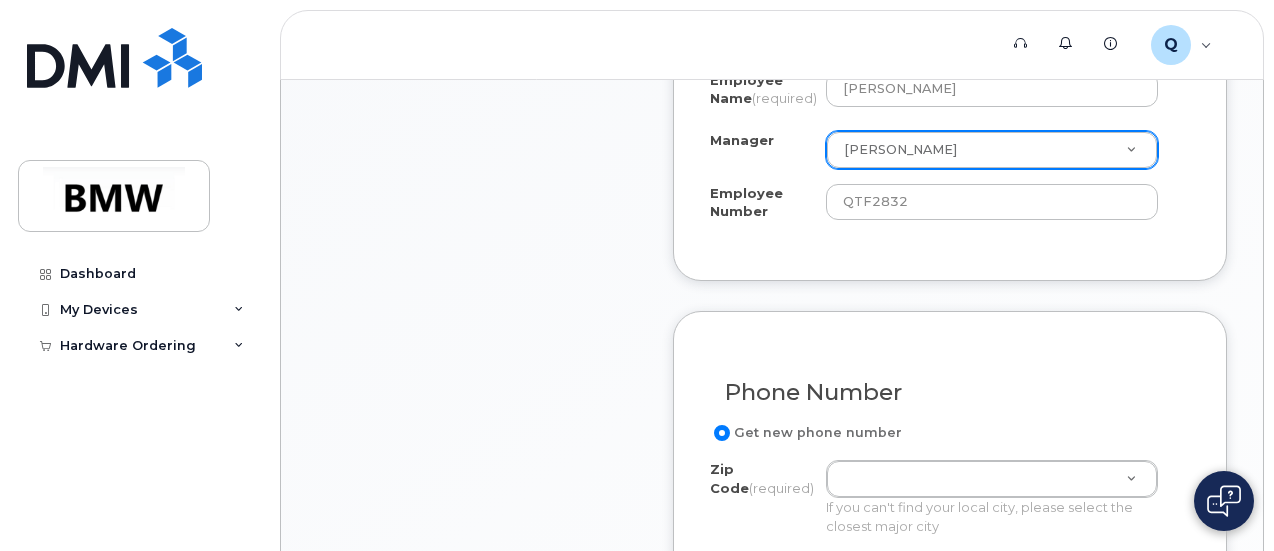 click on "Order new device and new line
Select Employee
Select Employee to assign to this device
Employee Name
(required)
Austin Sweatt
Manager
Canden Jackson      Manager Aaron Barton
Aaron Clapp
Aaron Dobbs
Aaron Grener
Aaron Kuck
Adam Broomhall
Adam Burton
Adam Jones
Adam Orlando
Adam Stout
Adelia Hodge
Admeredith Wideman
Adolphus Williams
Adrian Turek
Ahmad Schafi Afzali
Aileen Flynn
A.J. Jeter
Aksel Krieger
Alanna Tracey-Bahri
Albrecht Pagenstert
Alexander Biere
Alexander Bui Minh
Alexander Calcasola
Alexander Hach
Alexander Schleicher
Alexander Walker
Alexandro Alcantar
Alex Moore
Ali Alkelani
Alicia Reinhart
Allen Godsey
Alpa Patel
Alton Blackburn
Alynzia Price
Amy-Catherine White
Amy Earl
Amy Nolan
Ana Diaz Zambrano
Andrea Antholzner
Andrea Fischer
Andreas Kindler
Andreas Kremheller
Andreas Liehr" 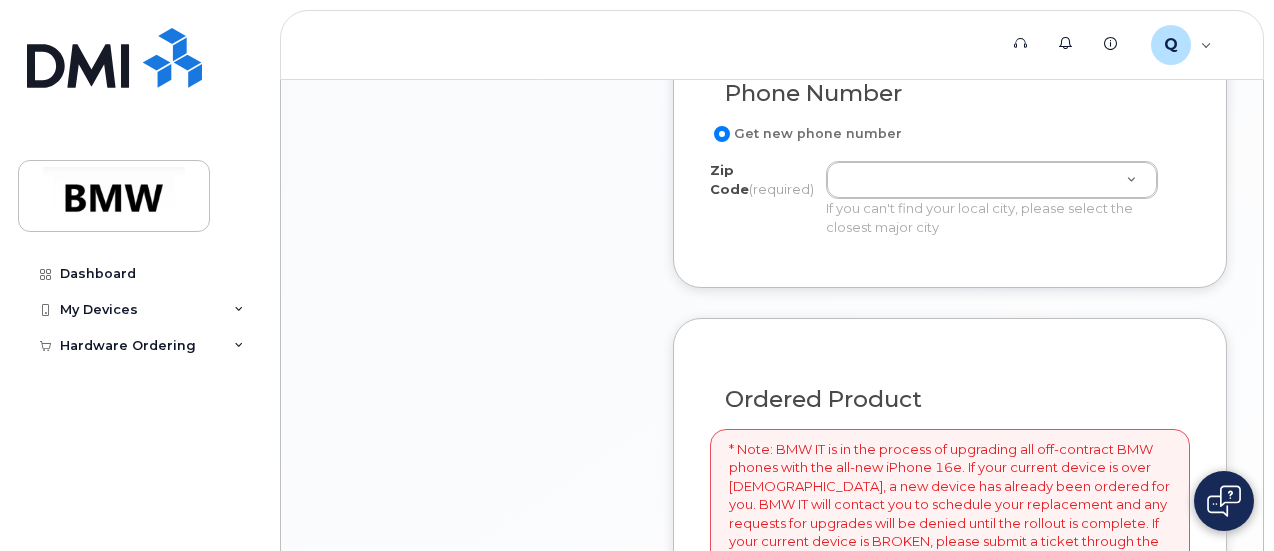 scroll, scrollTop: 1200, scrollLeft: 0, axis: vertical 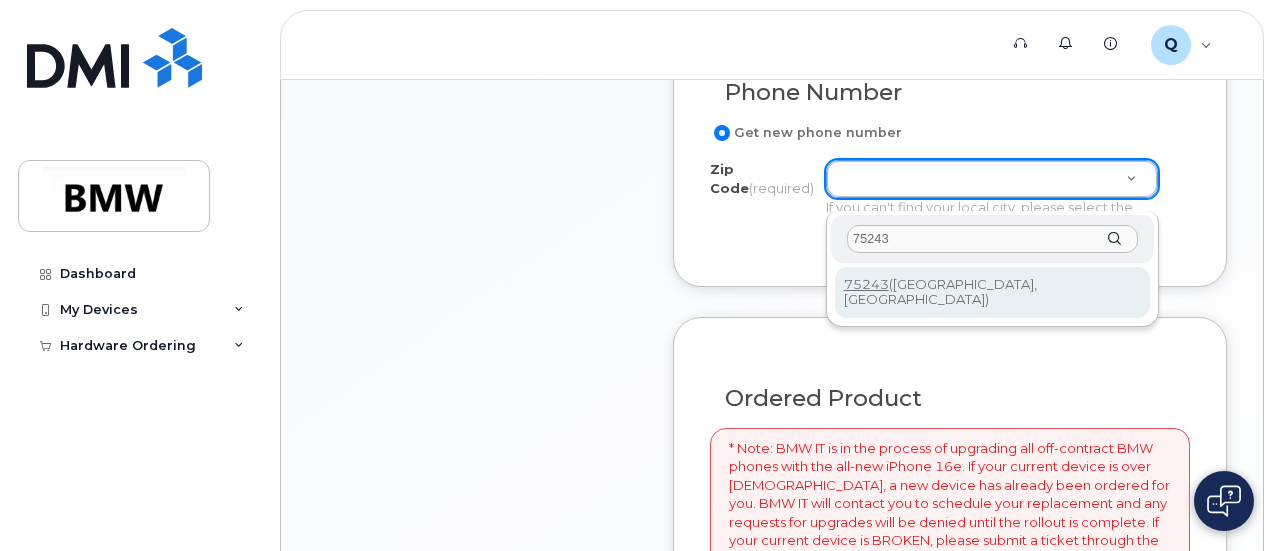 type on "75243" 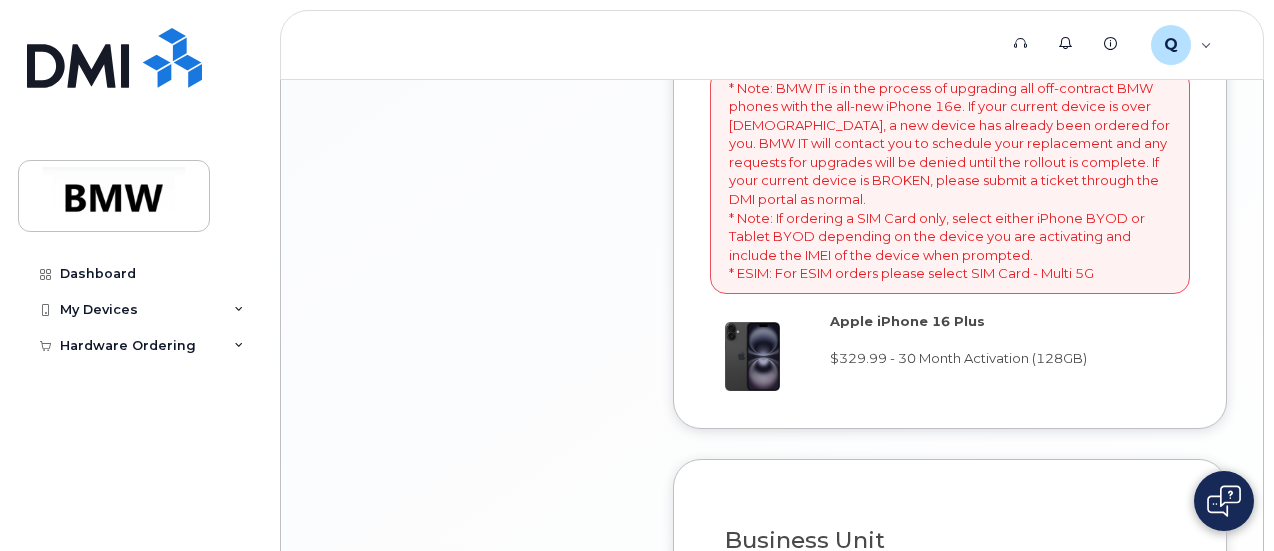 scroll, scrollTop: 1800, scrollLeft: 0, axis: vertical 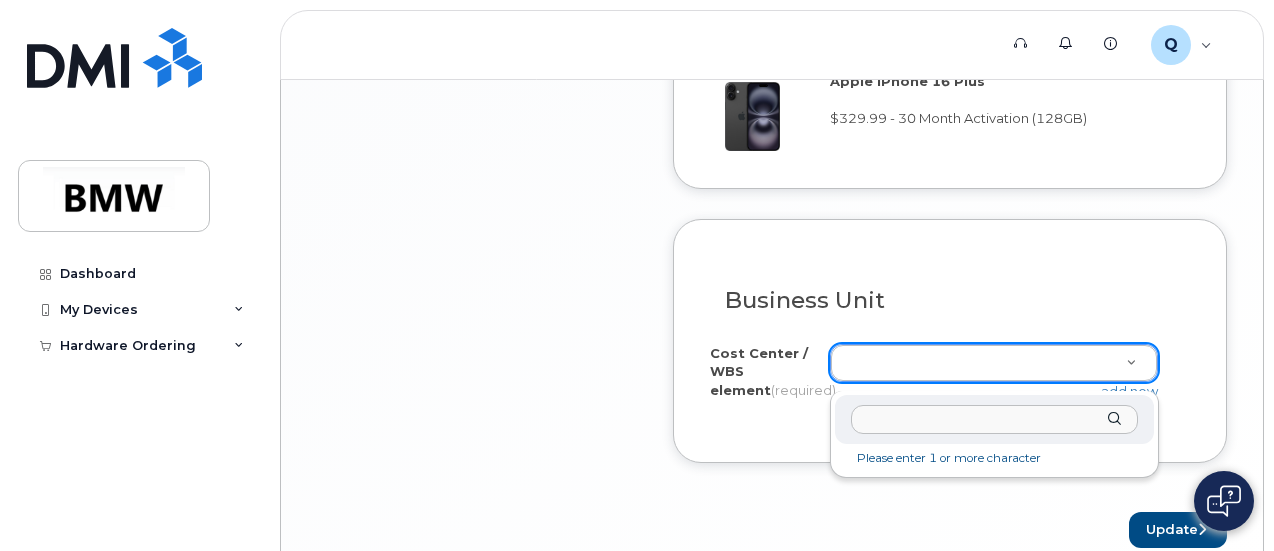 drag, startPoint x: 938, startPoint y: 371, endPoint x: 814, endPoint y: 268, distance: 161.19864 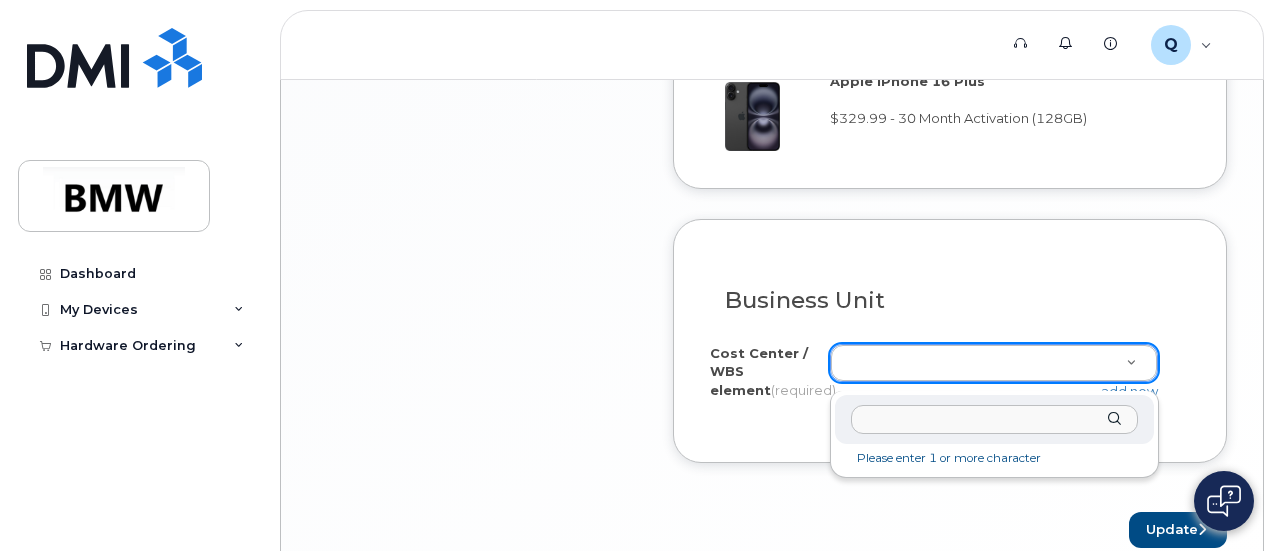 paste on "D302.612093.02.03" 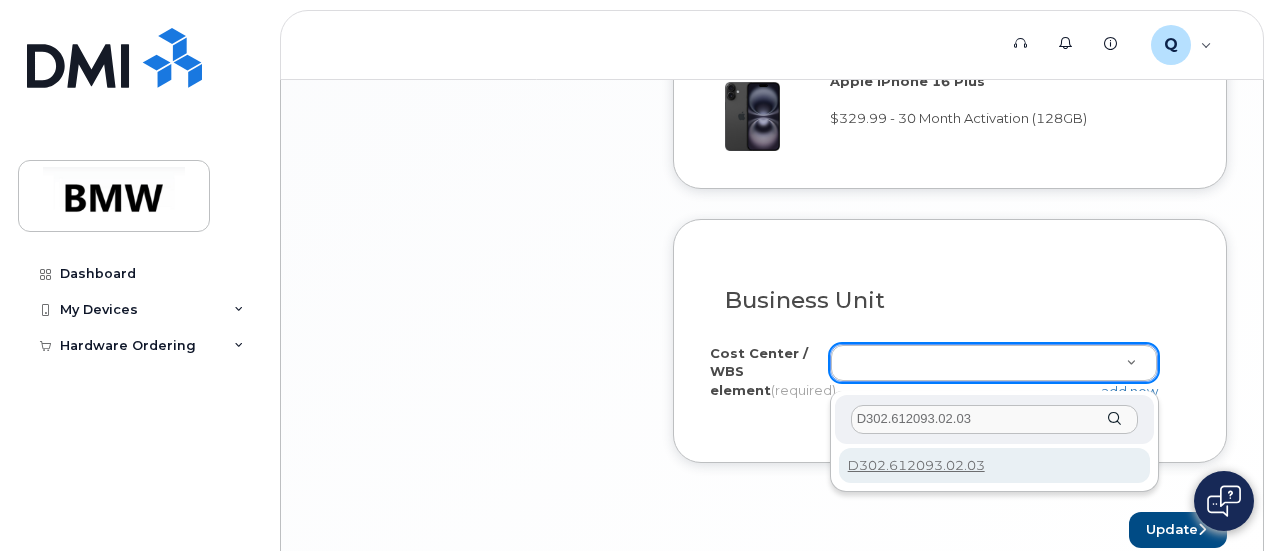 type on "D302.612093.02.03" 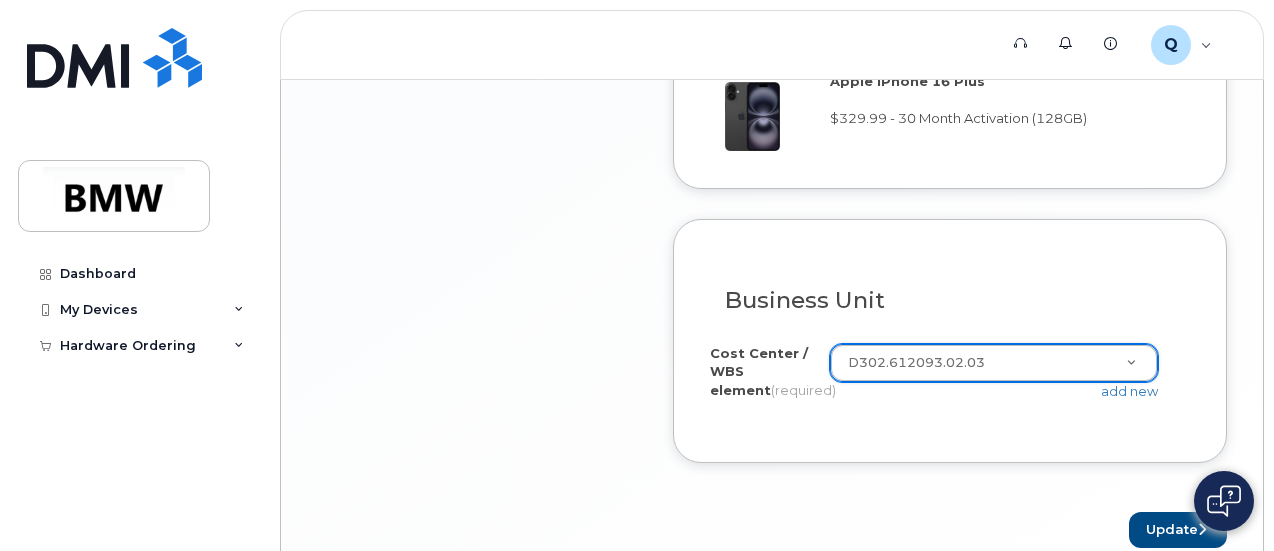 scroll, scrollTop: 1900, scrollLeft: 0, axis: vertical 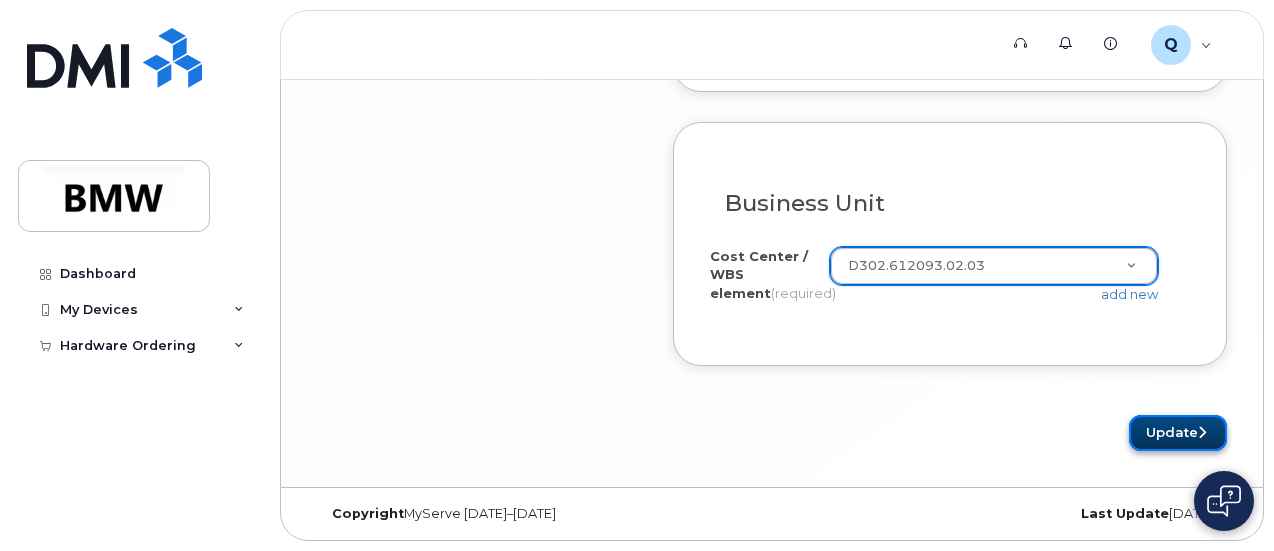 click on "Update" 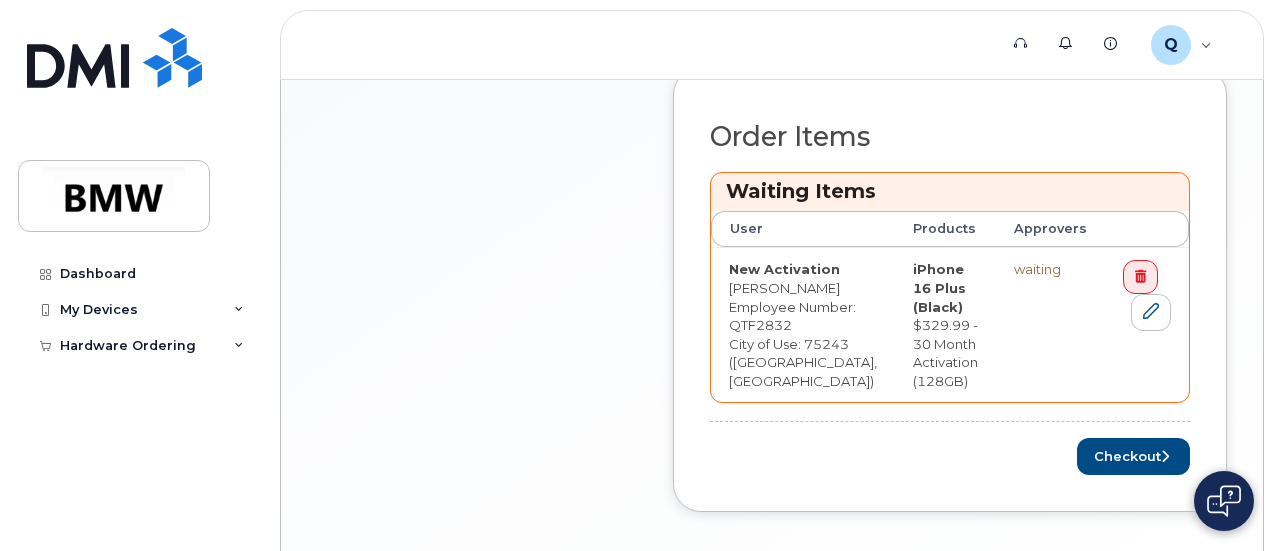 scroll, scrollTop: 919, scrollLeft: 0, axis: vertical 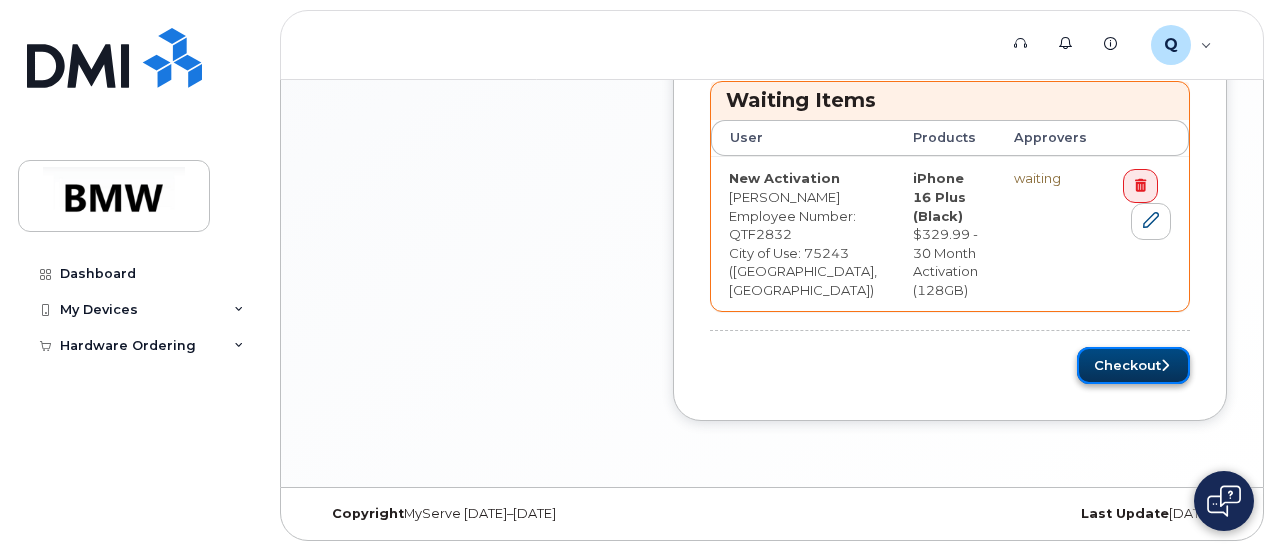 click on "Checkout" 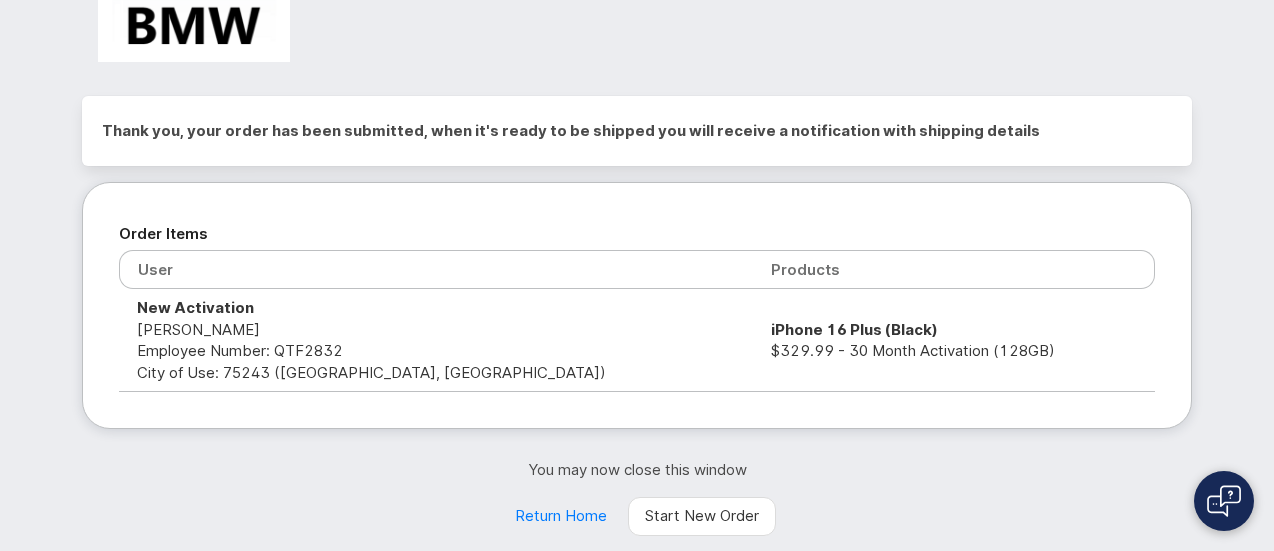 scroll, scrollTop: 140, scrollLeft: 0, axis: vertical 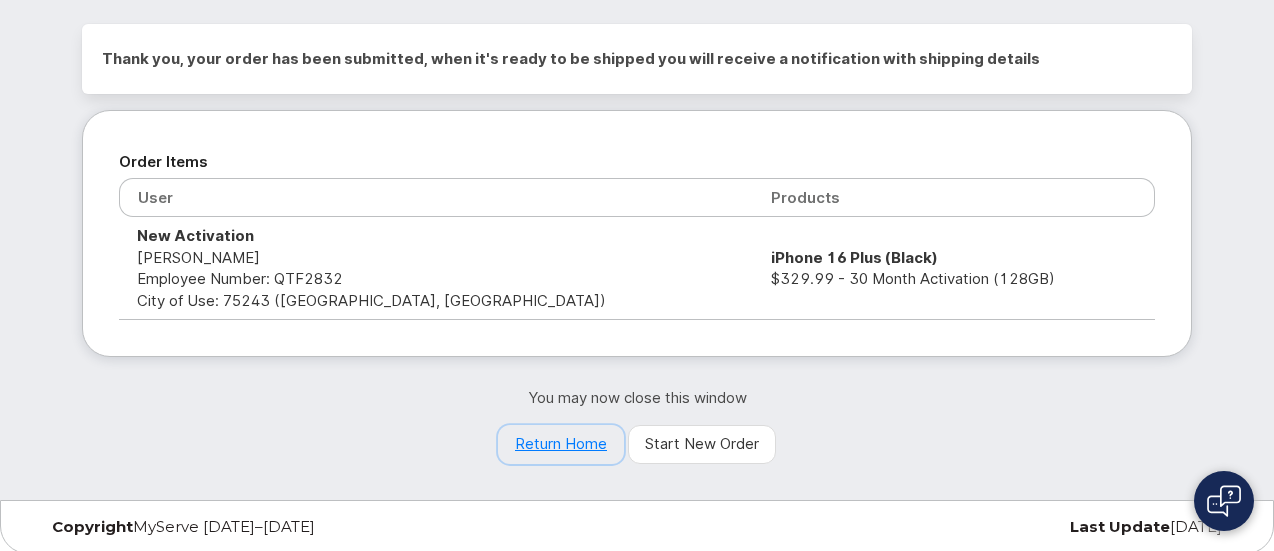click on "Return Home" at bounding box center [561, 445] 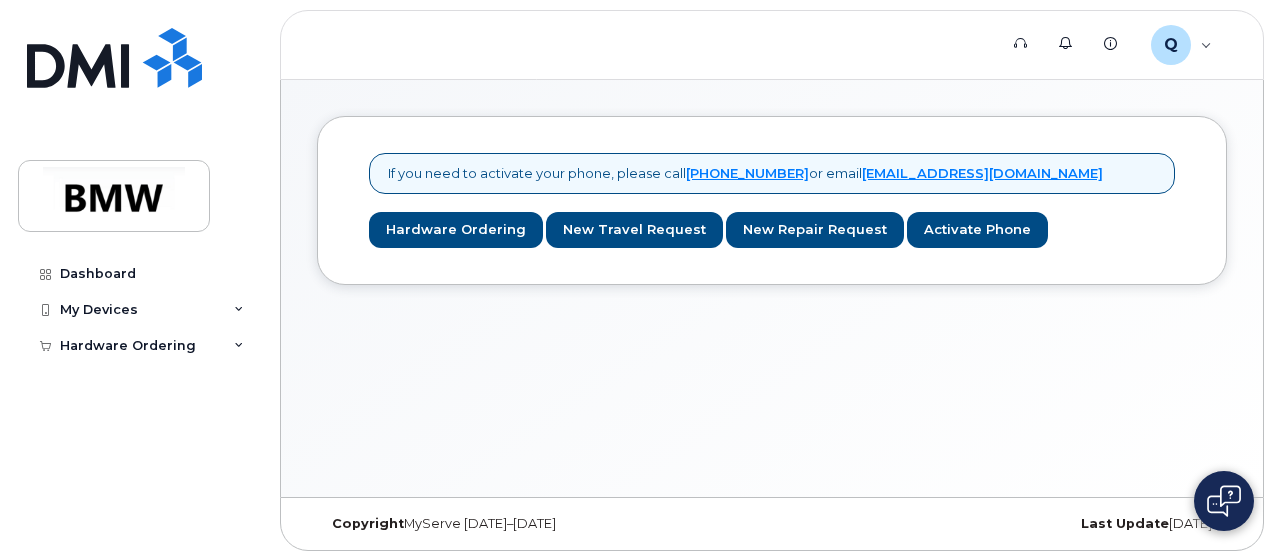 scroll, scrollTop: 0, scrollLeft: 0, axis: both 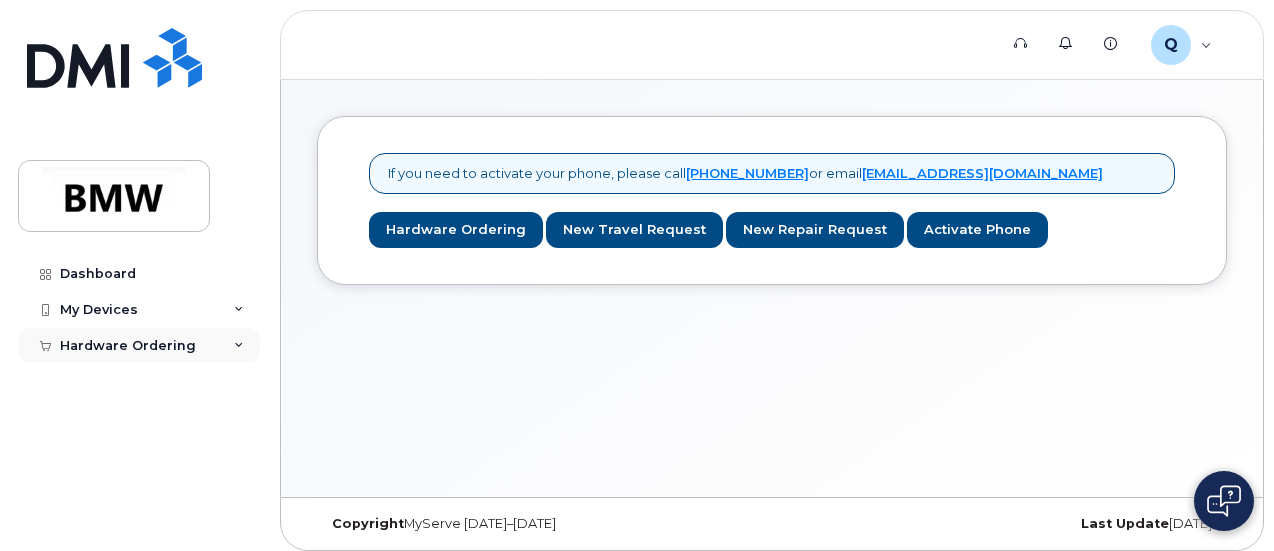 click on "Hardware Ordering" 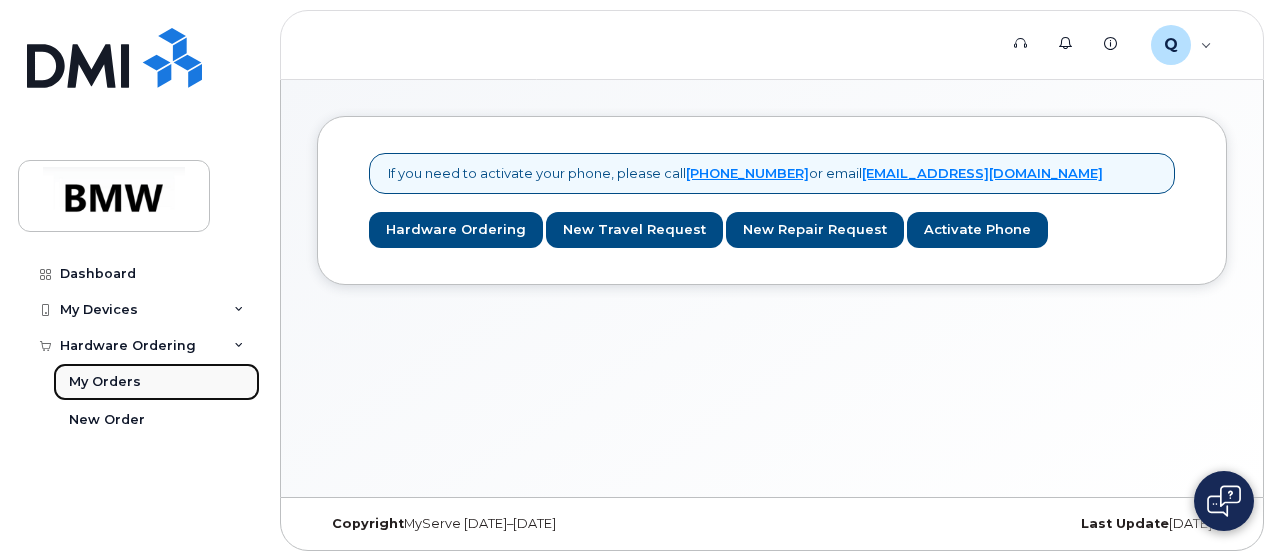click on "My Orders" 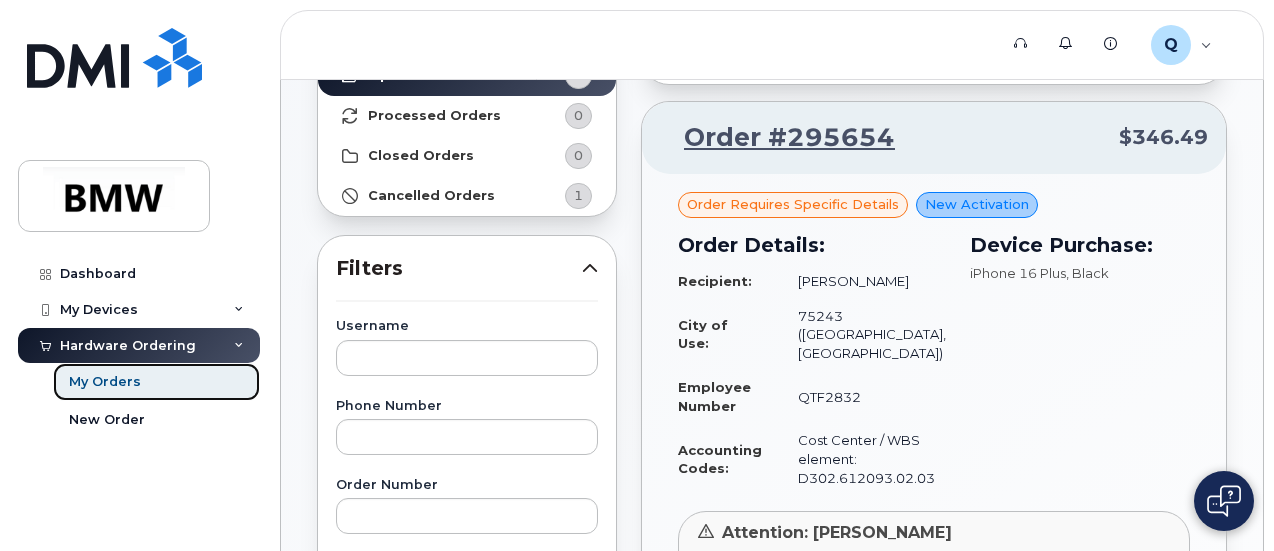 scroll, scrollTop: 100, scrollLeft: 0, axis: vertical 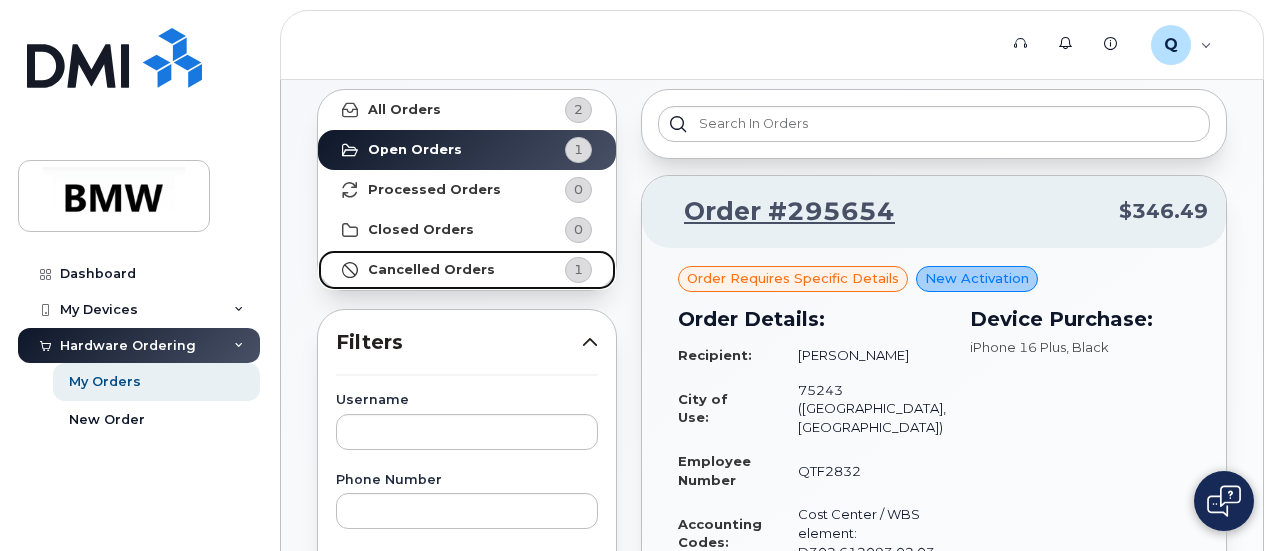 click on "Cancelled Orders" 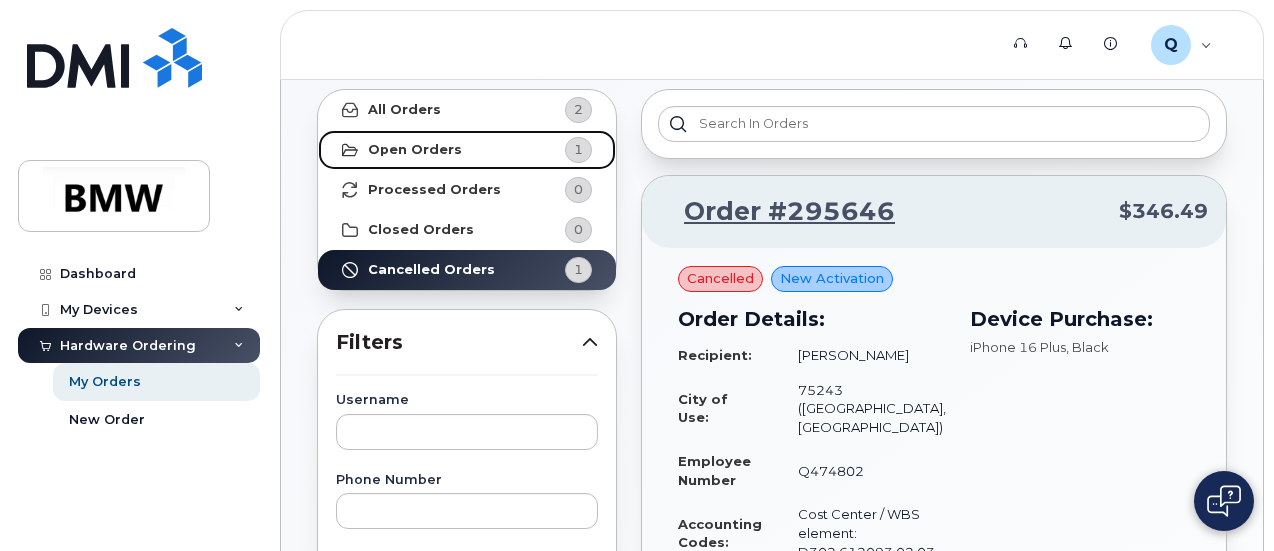 click on "Open Orders 1" 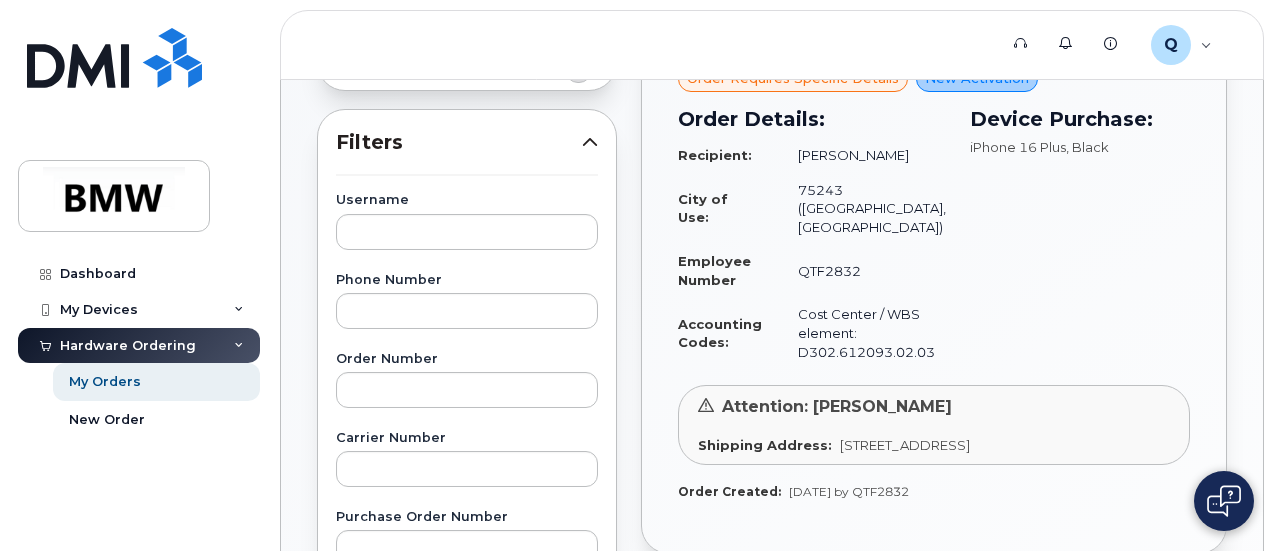 scroll, scrollTop: 0, scrollLeft: 0, axis: both 